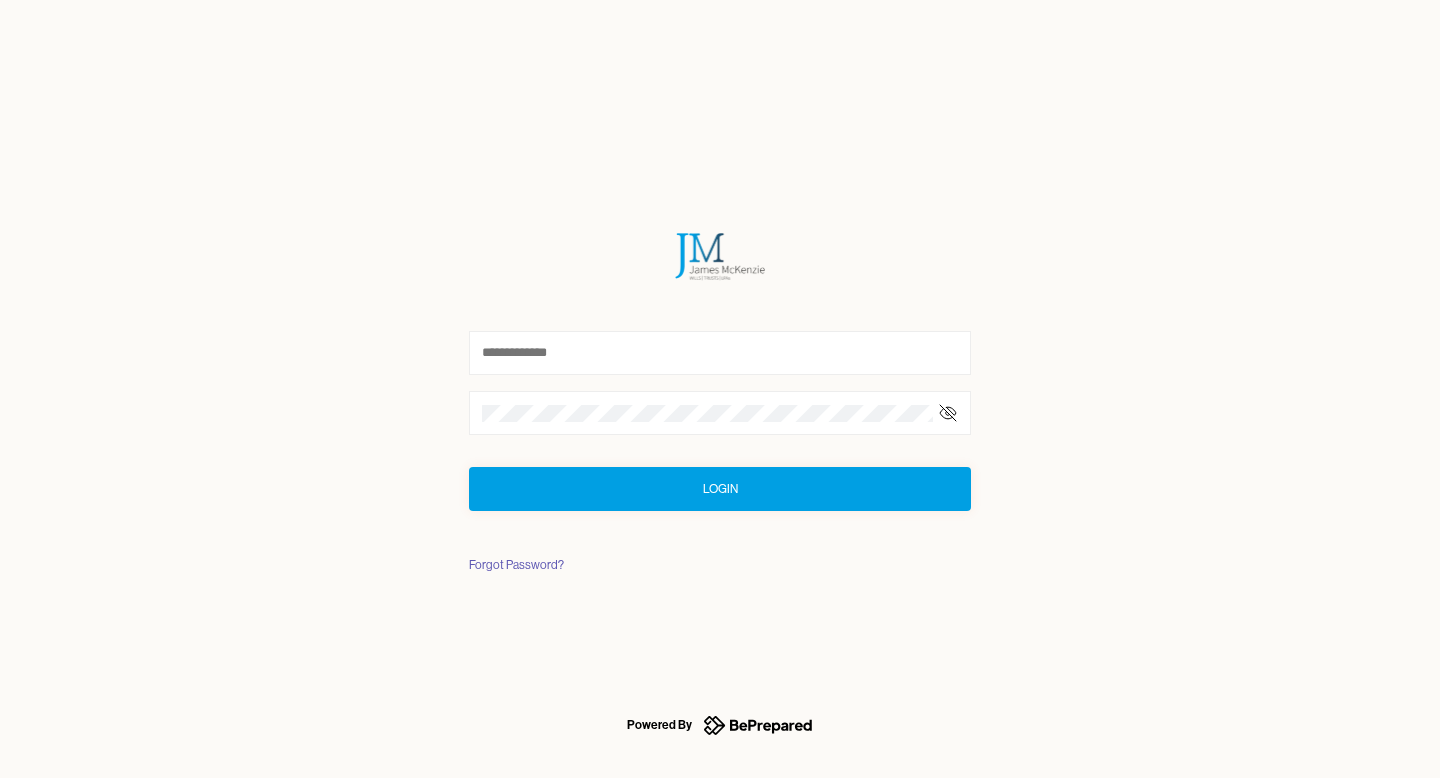 scroll, scrollTop: 0, scrollLeft: 0, axis: both 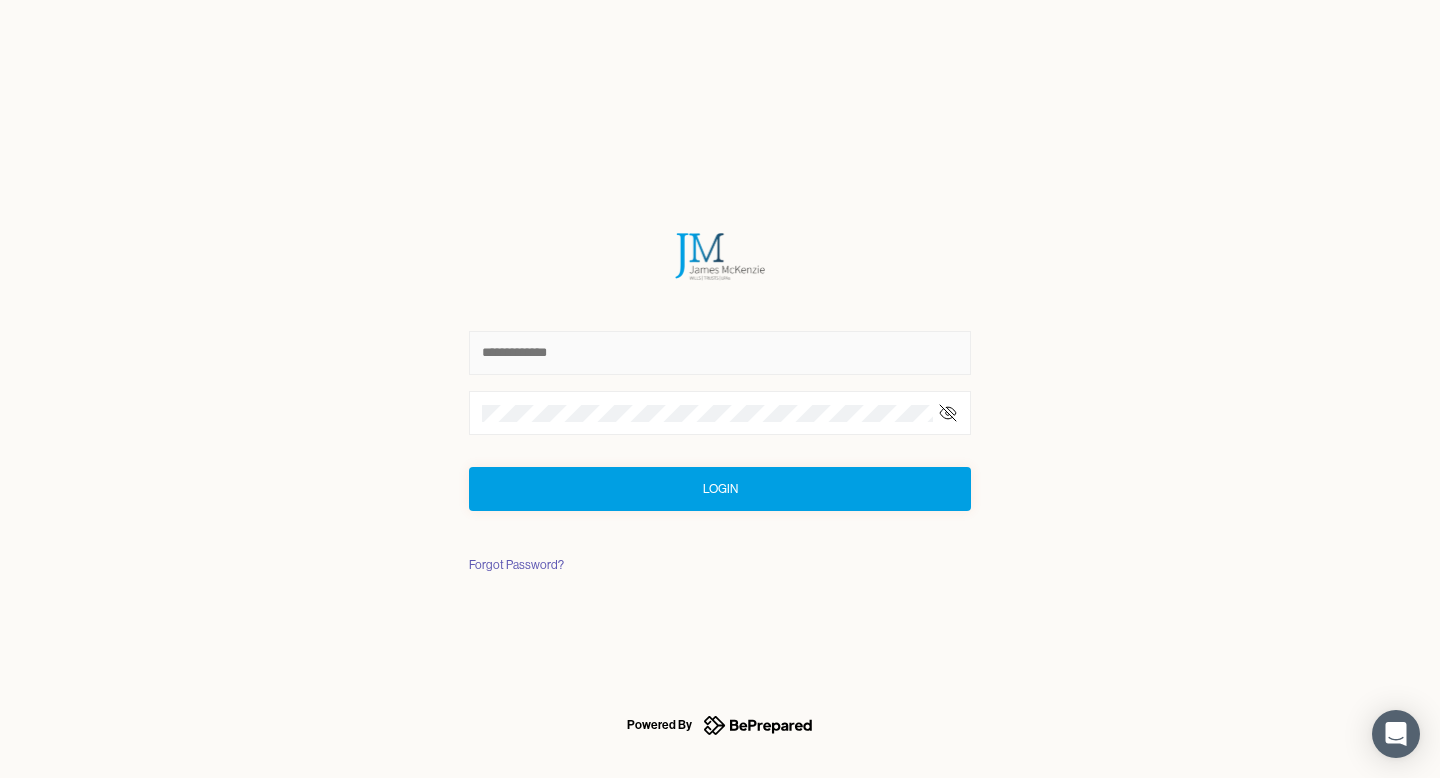 click at bounding box center [720, 353] 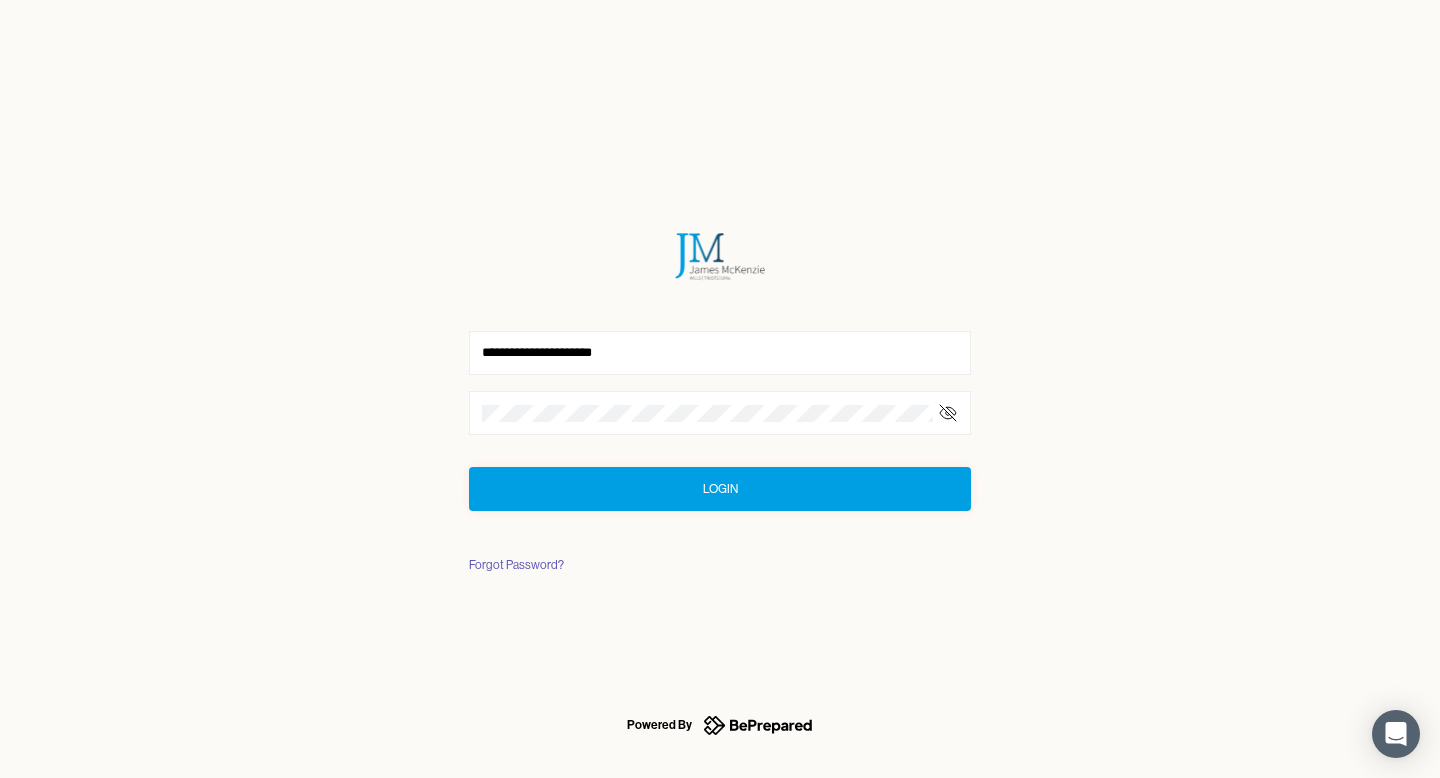 click on "Login" at bounding box center (720, 489) 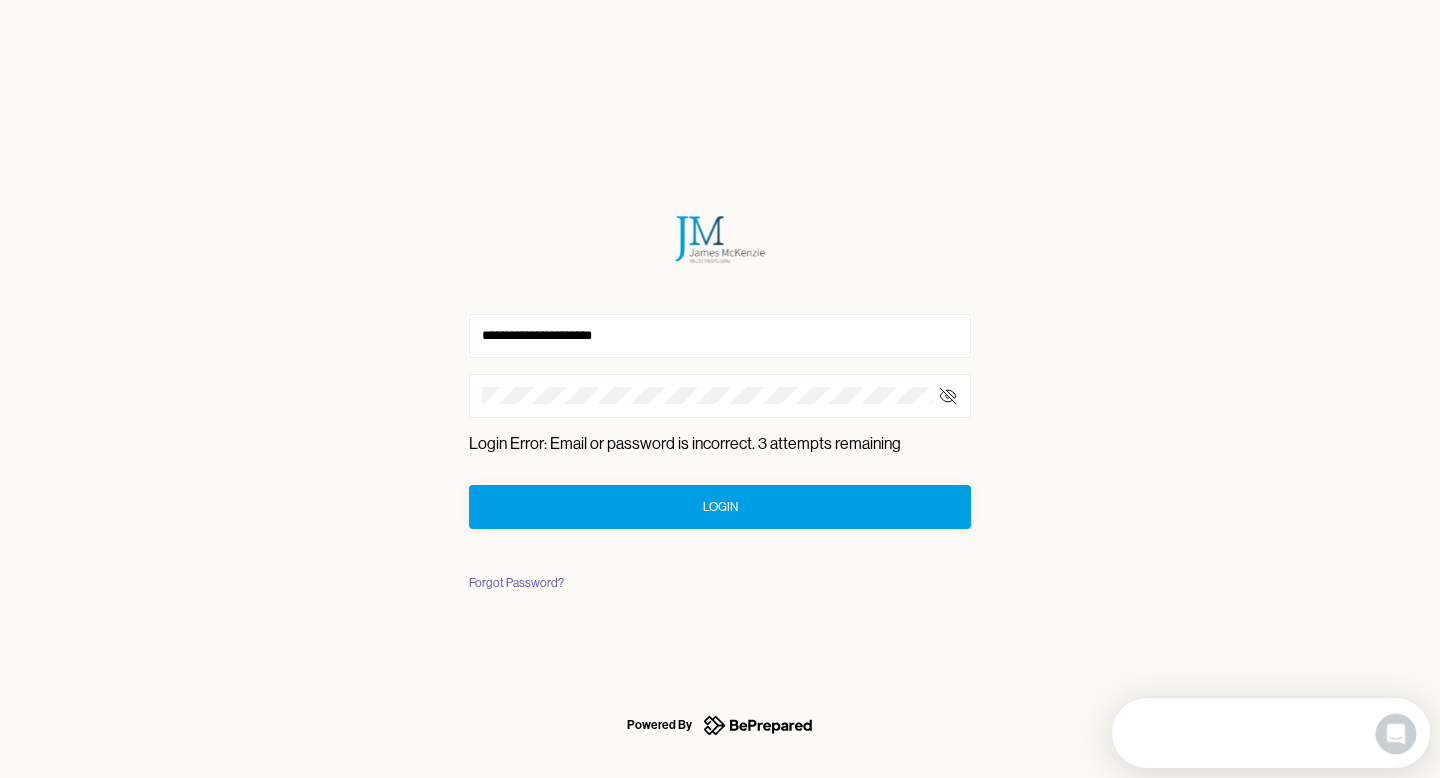 scroll, scrollTop: 0, scrollLeft: 0, axis: both 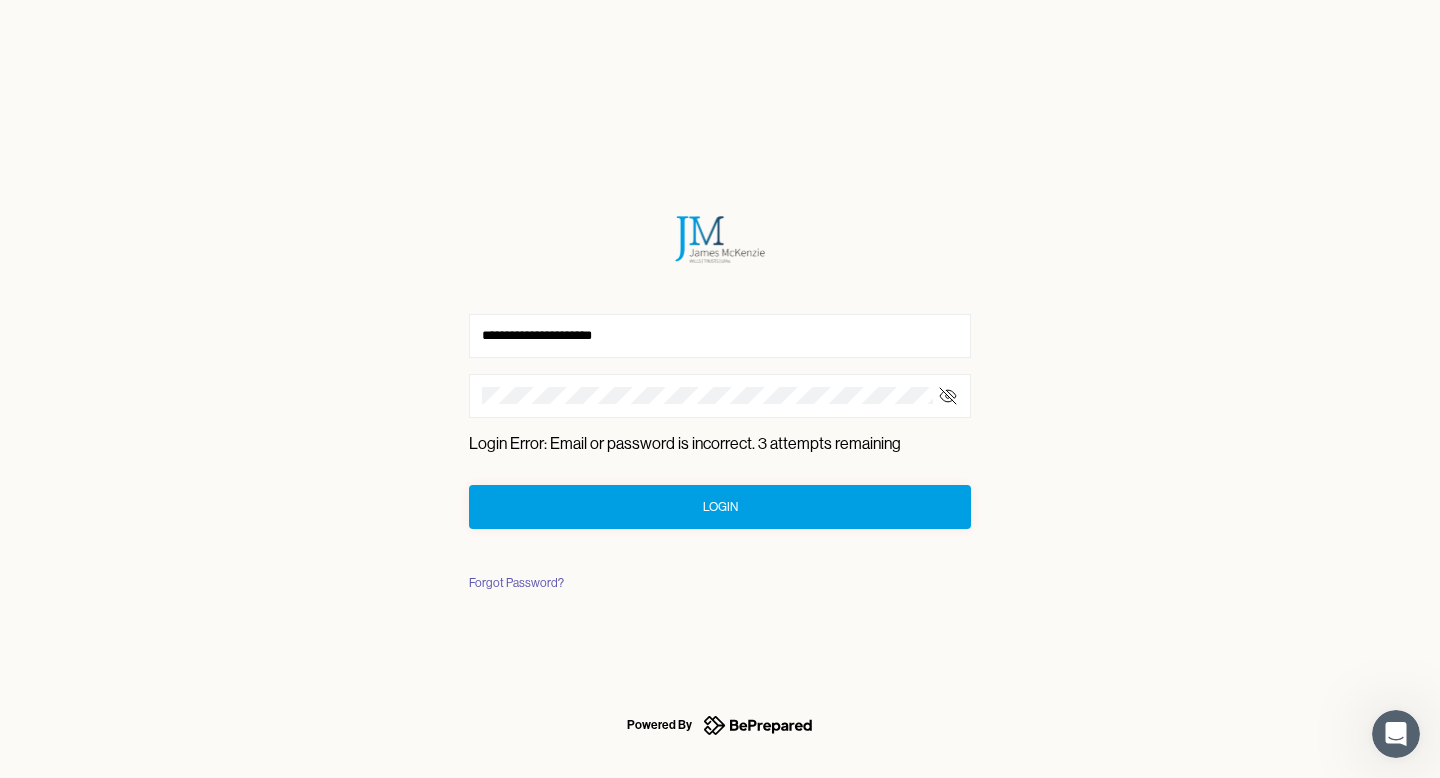 click on "Login" at bounding box center (720, 507) 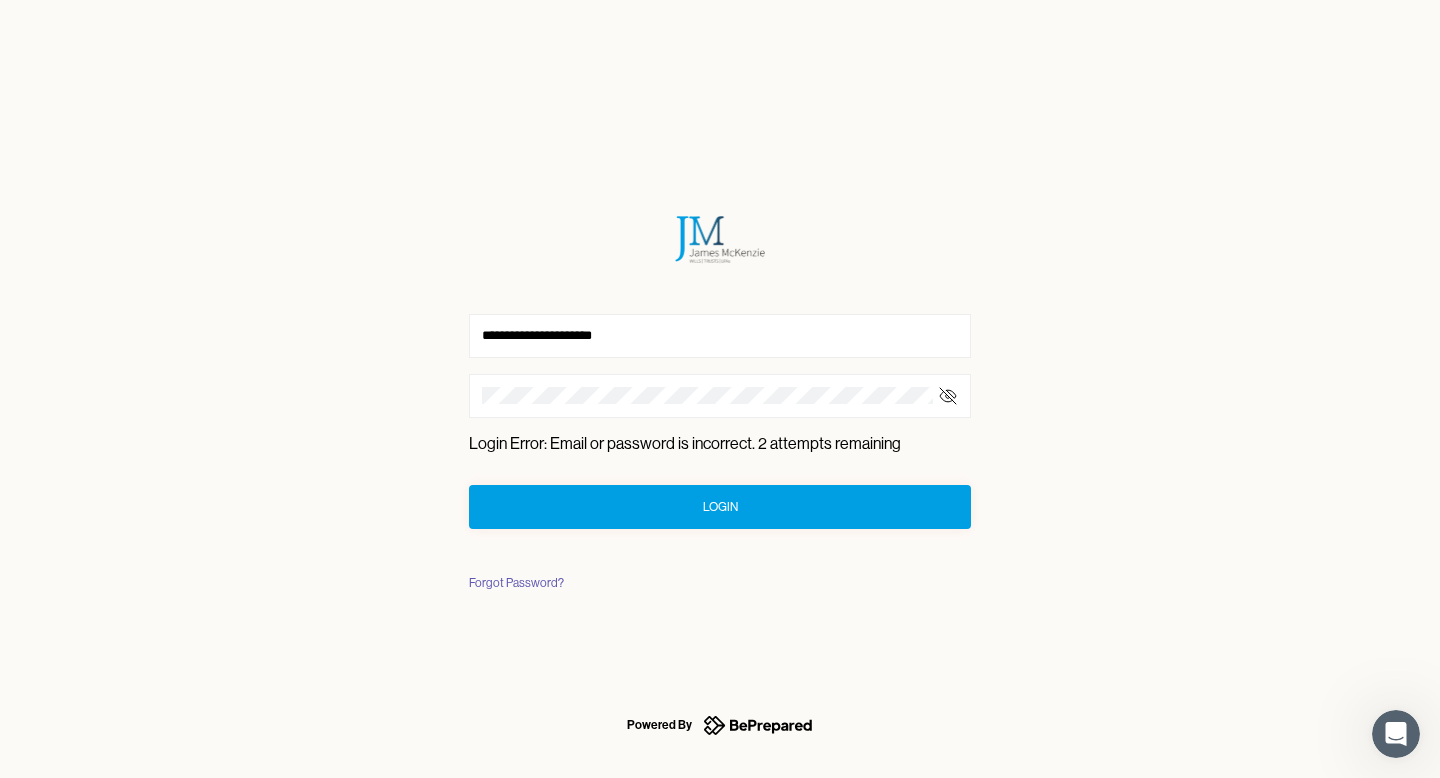click 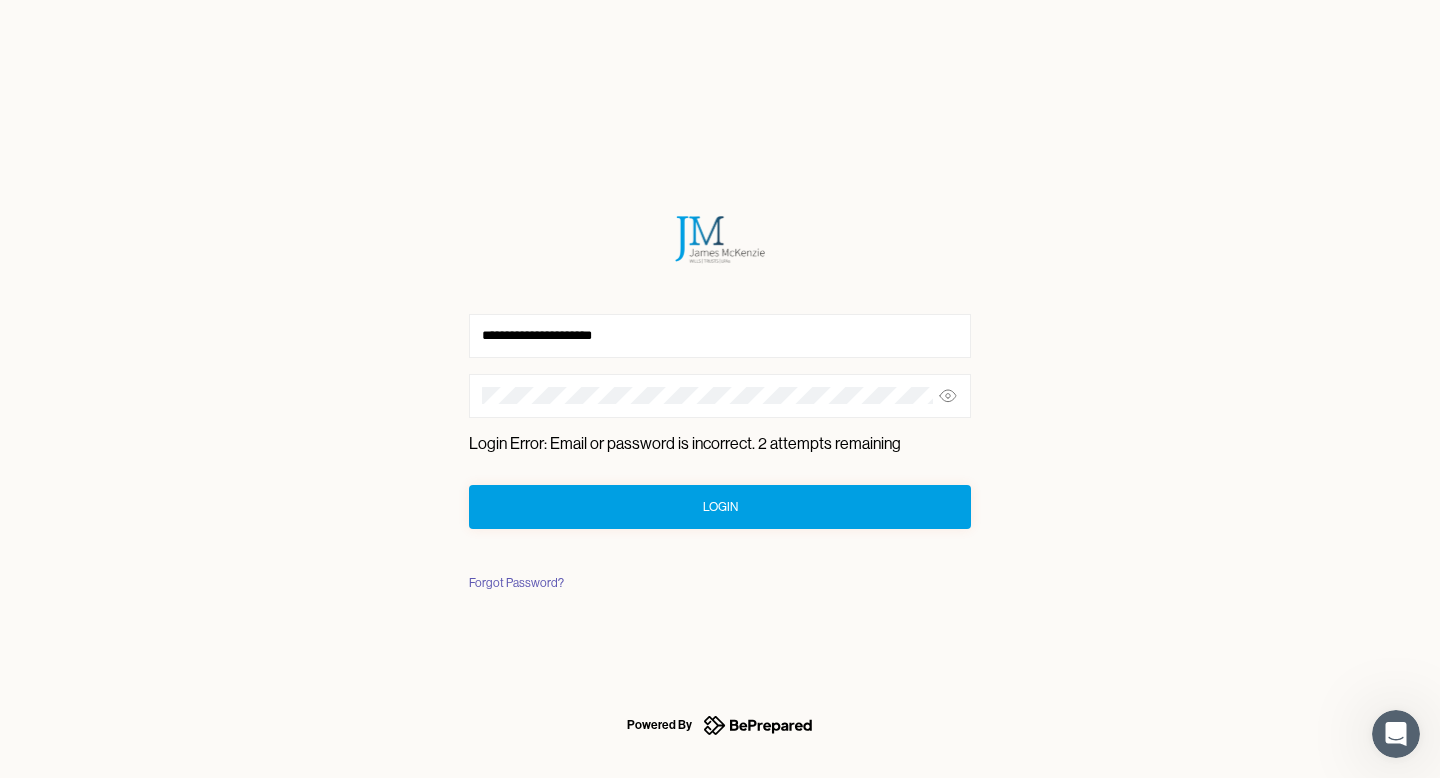 click 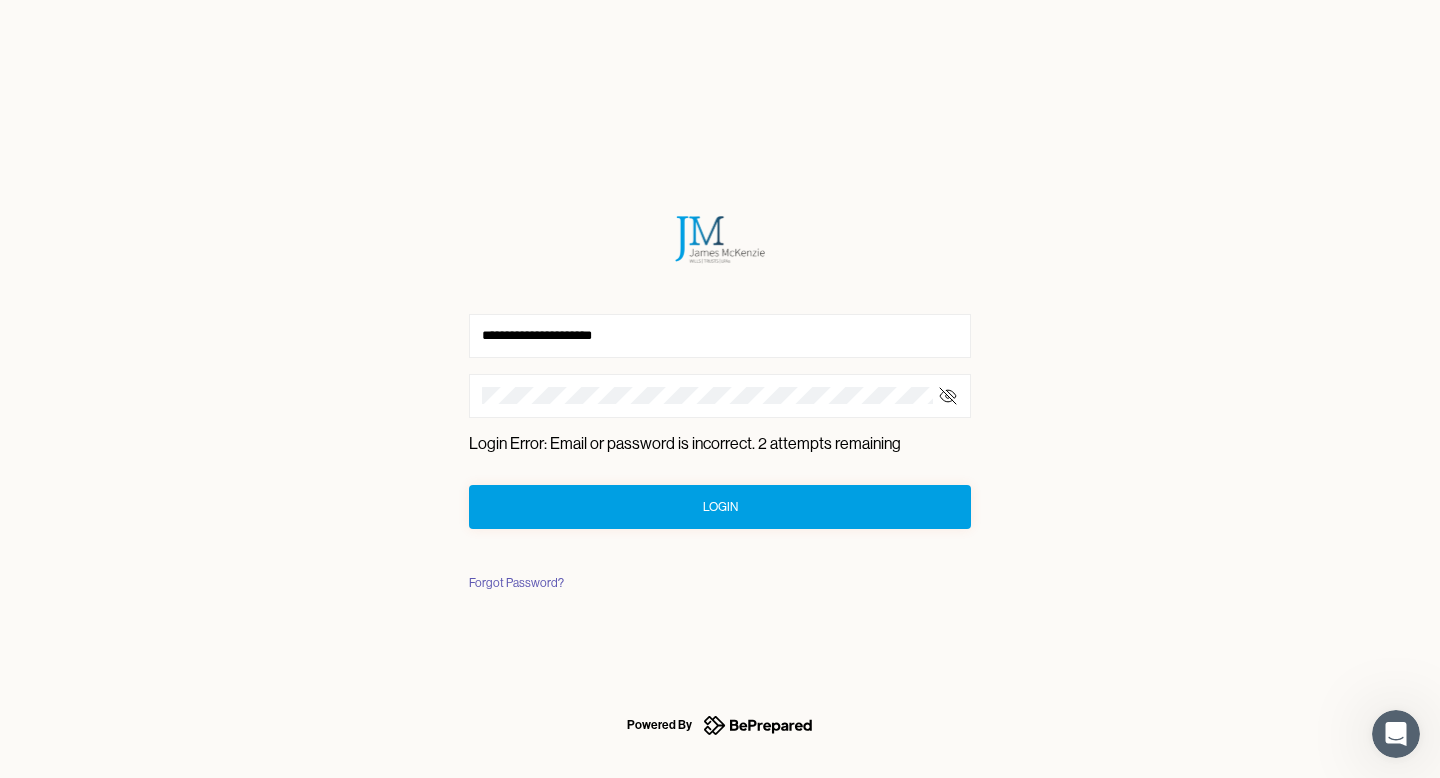 click 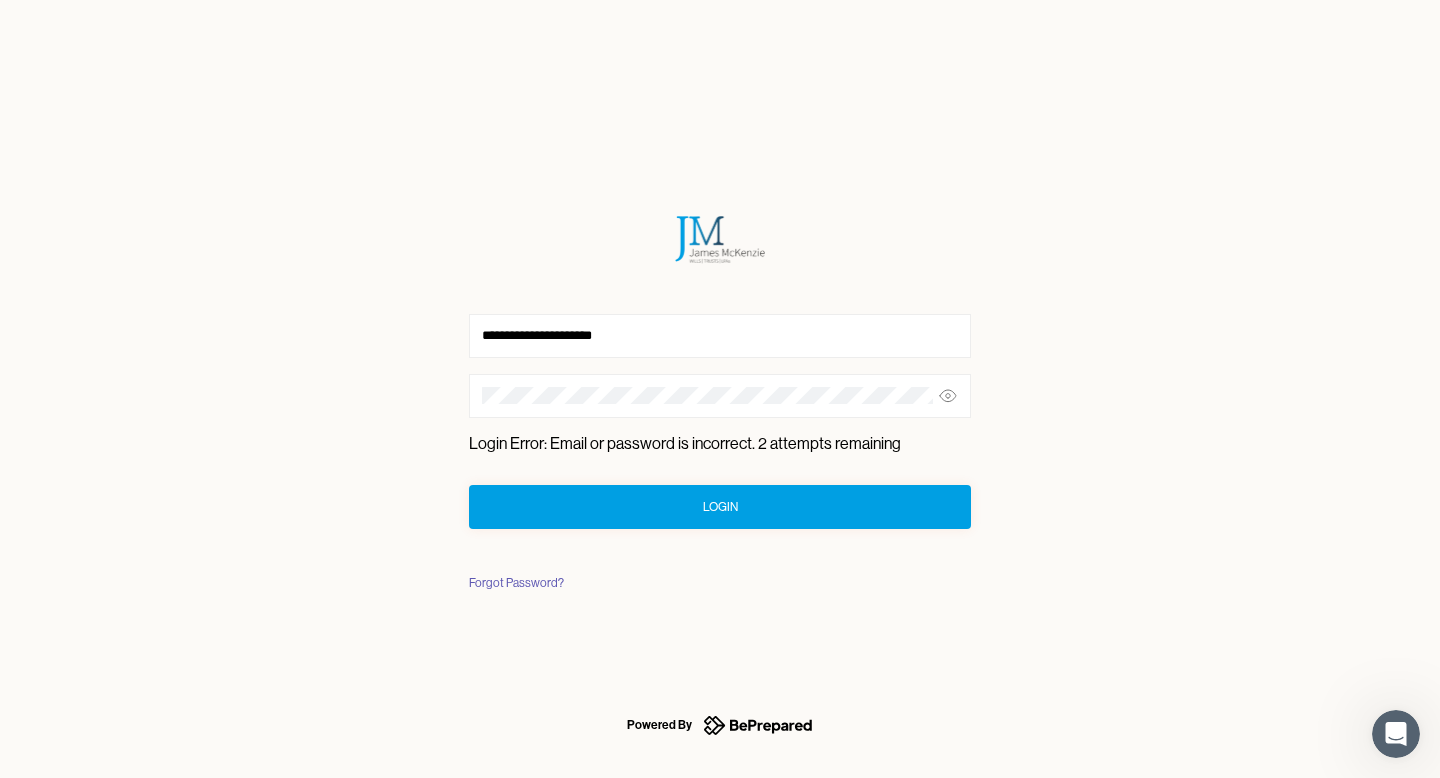 click on "**********" at bounding box center [720, 389] 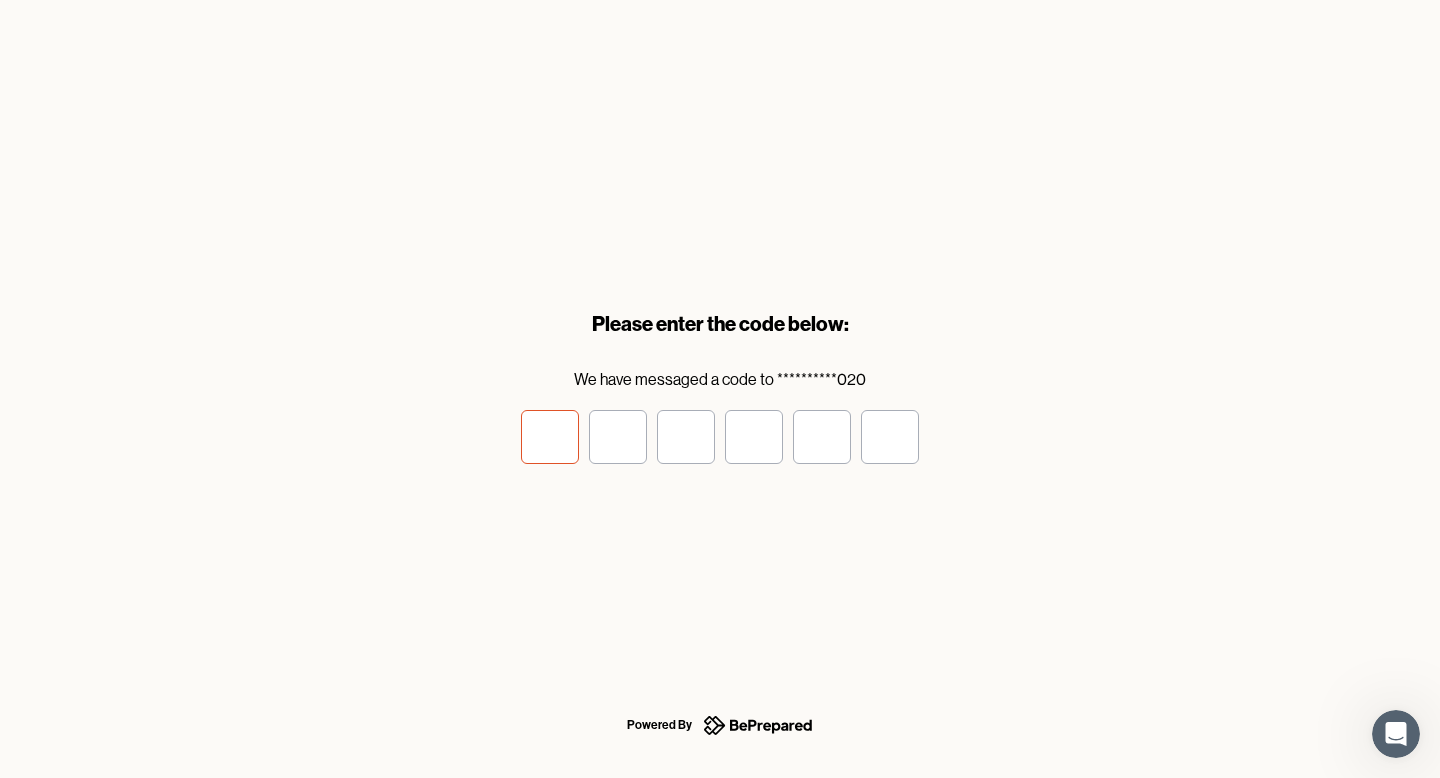 type on "*" 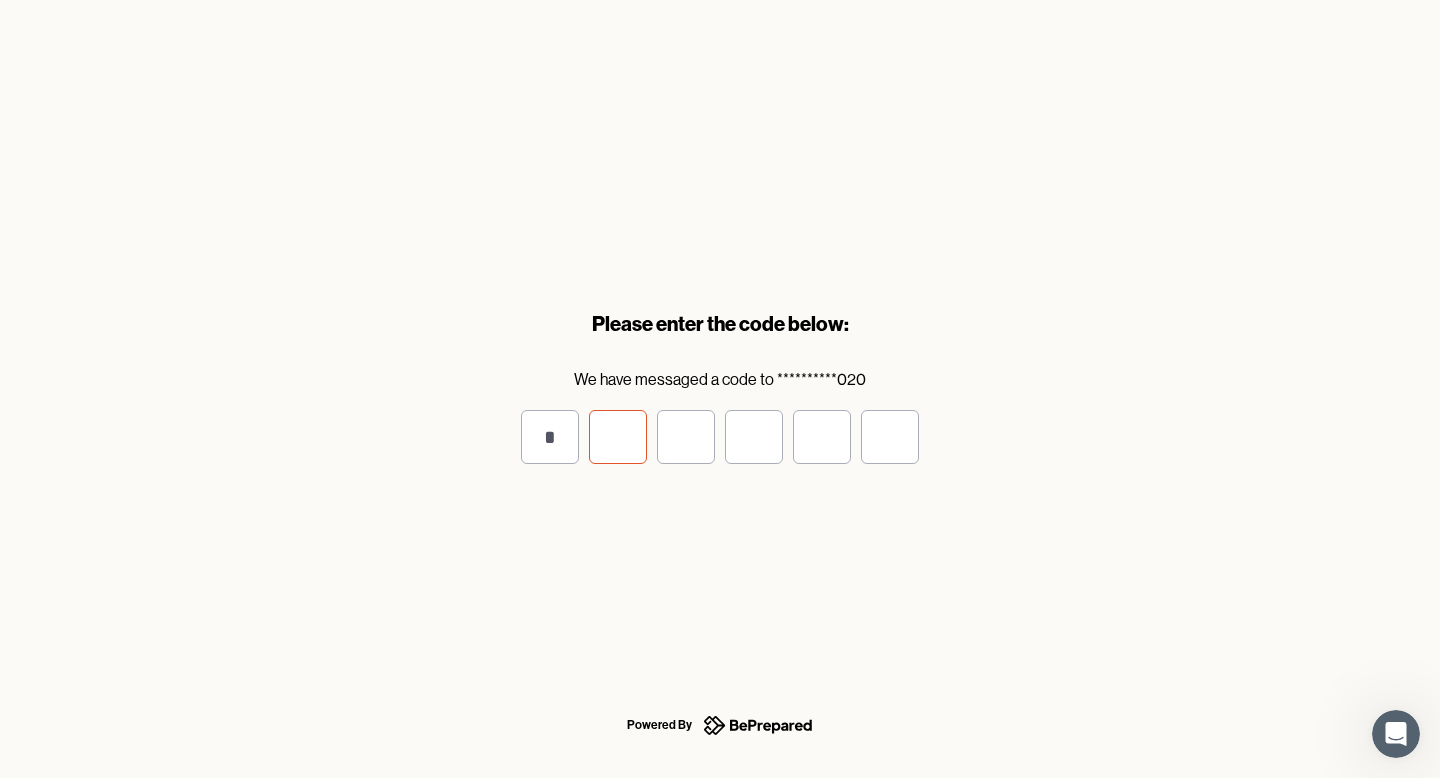 type on "*" 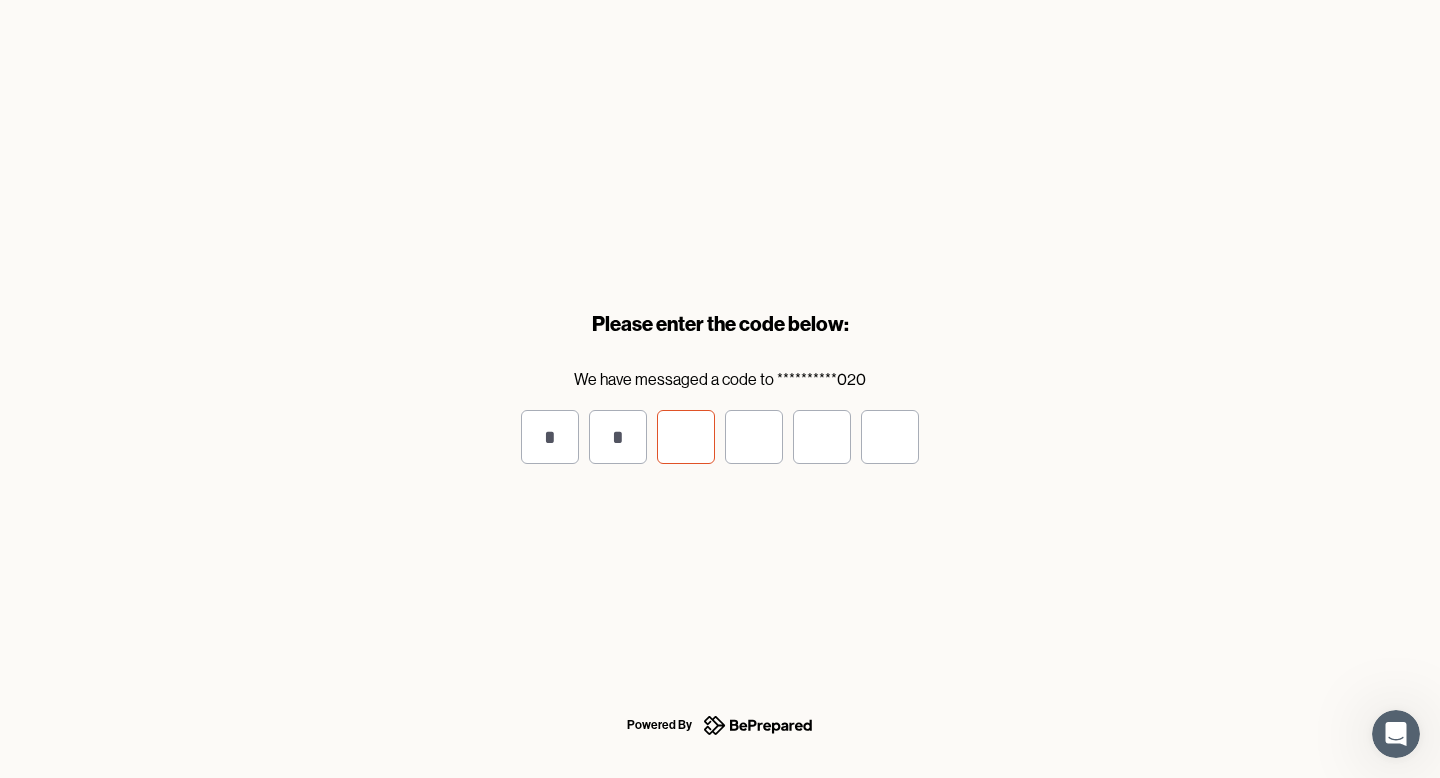 type on "*" 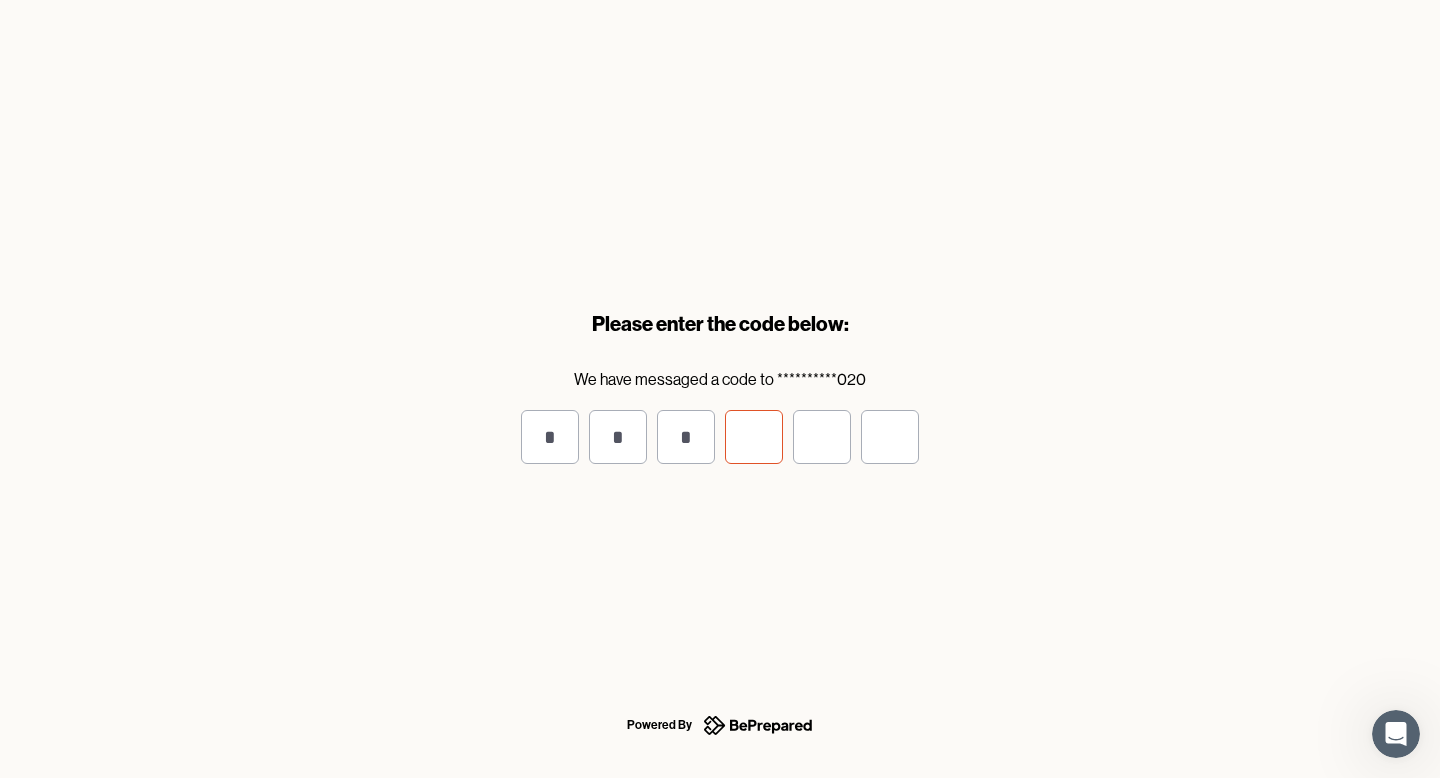 type on "*" 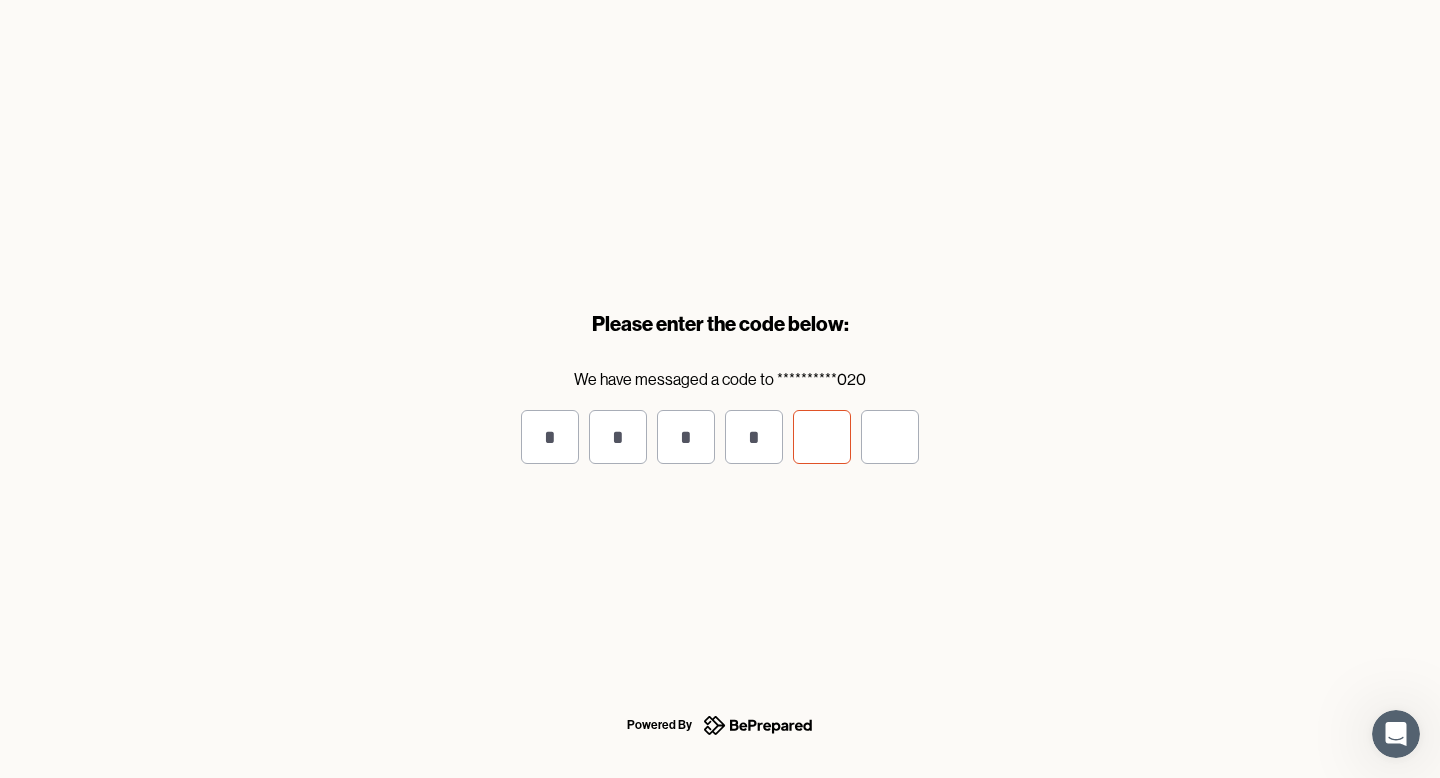 type on "*" 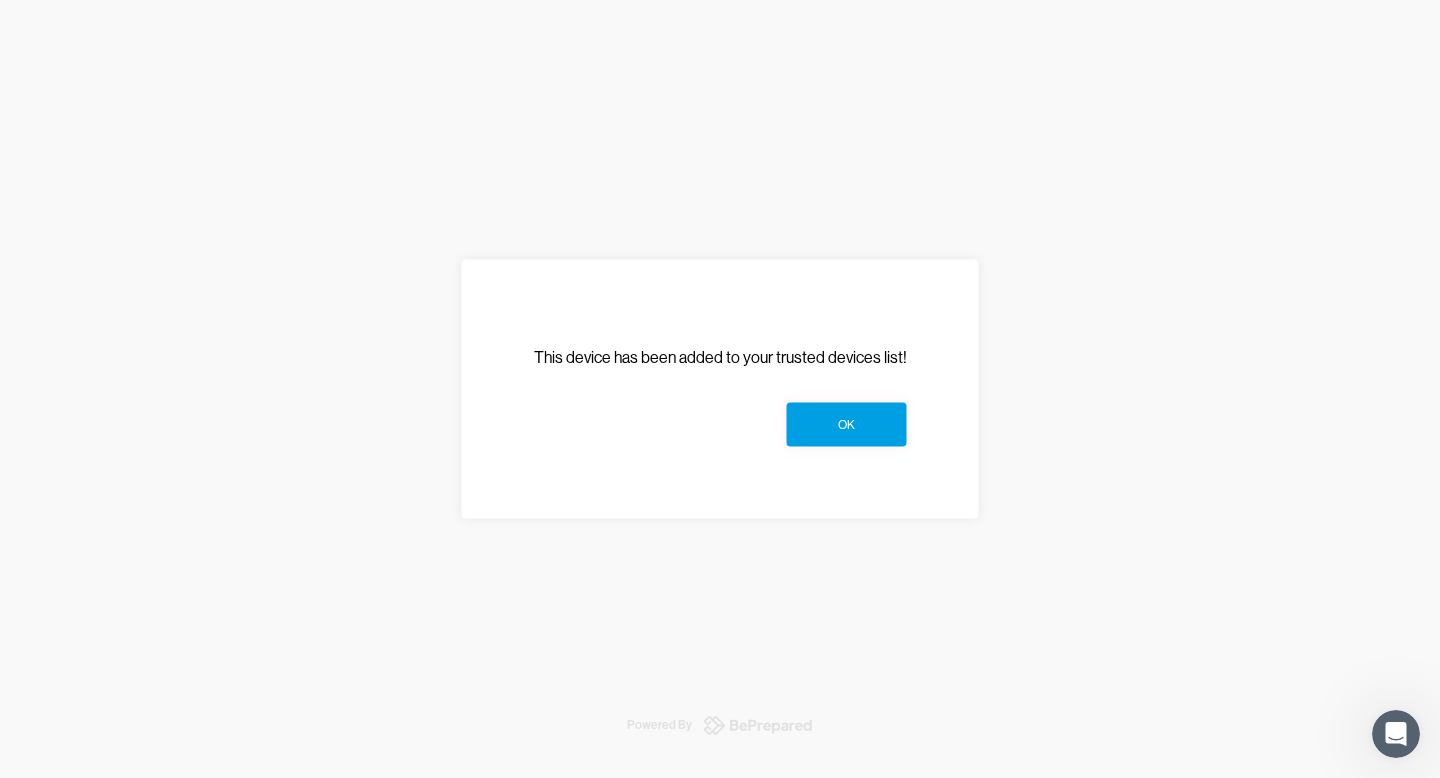 click on "This device has been added to your trusted devices list! OK" at bounding box center (720, 389) 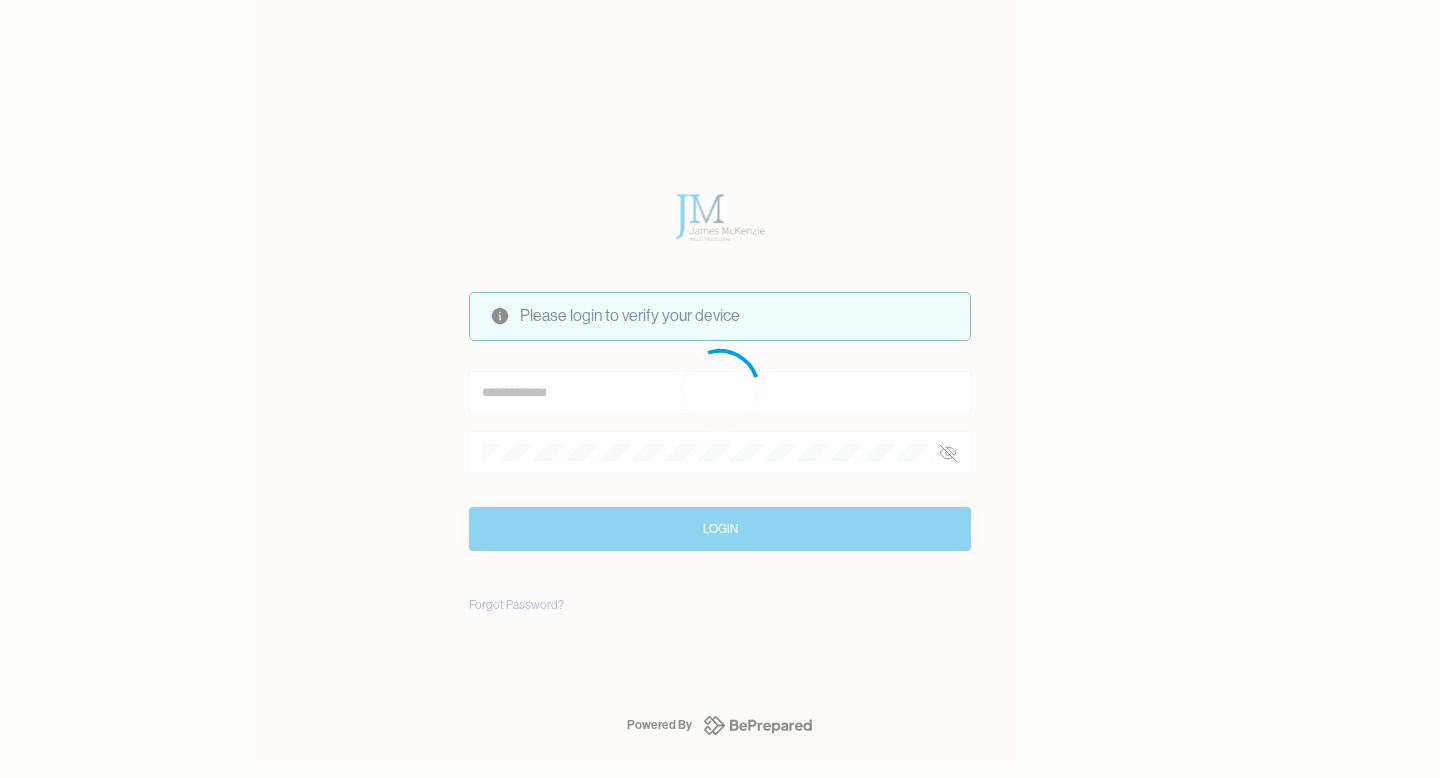 scroll, scrollTop: 0, scrollLeft: 0, axis: both 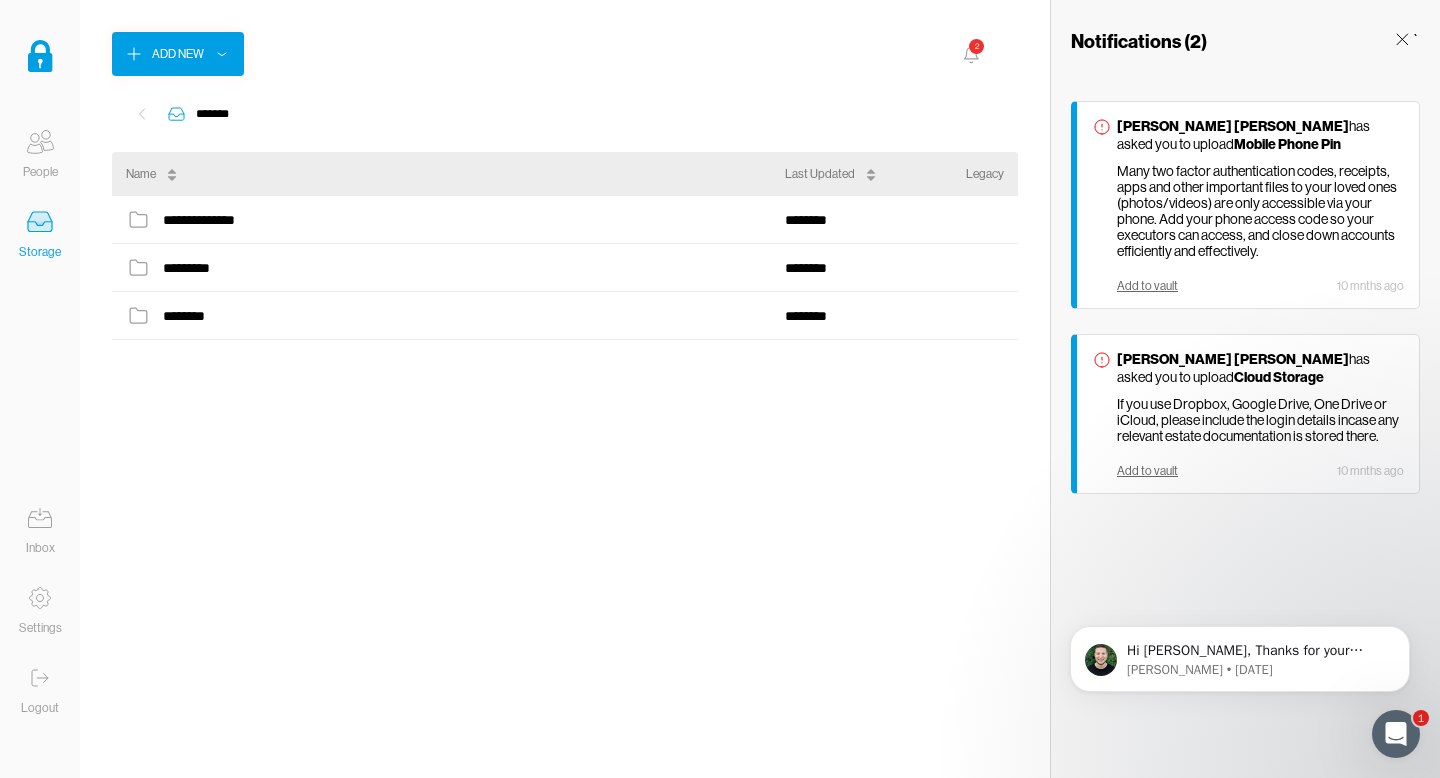 click 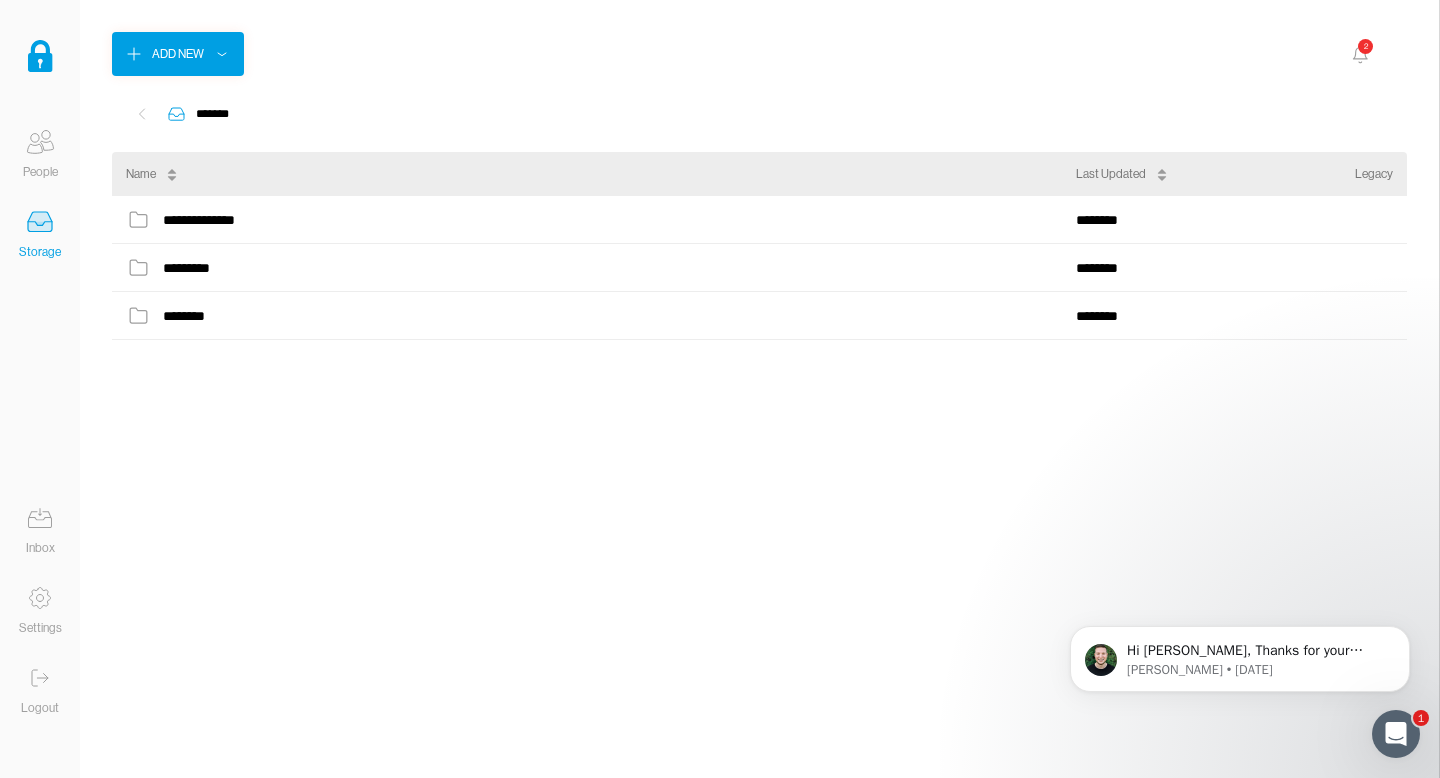 click on "Add New 2" at bounding box center [759, 54] 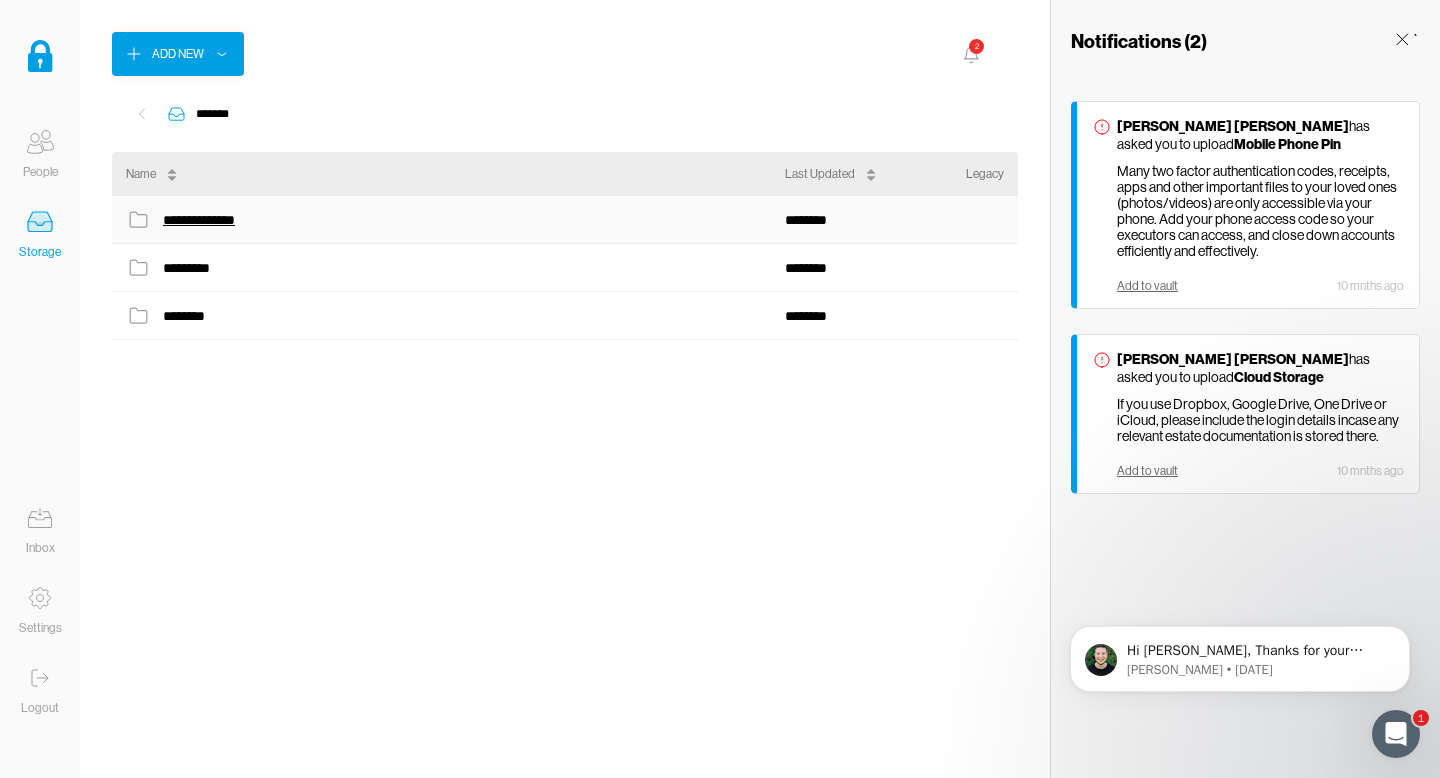 click on "**********" at bounding box center (201, 220) 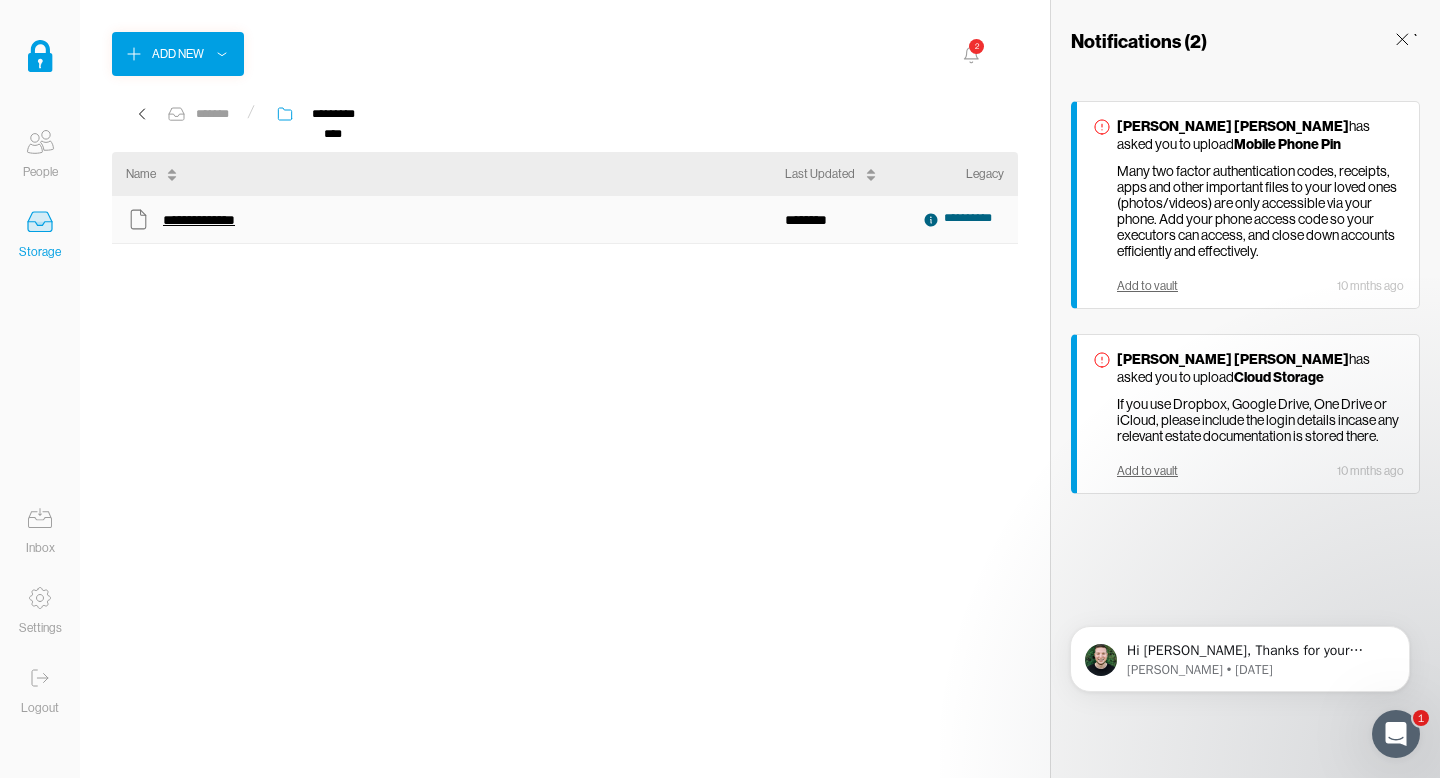 click on "**********" at bounding box center (212, 220) 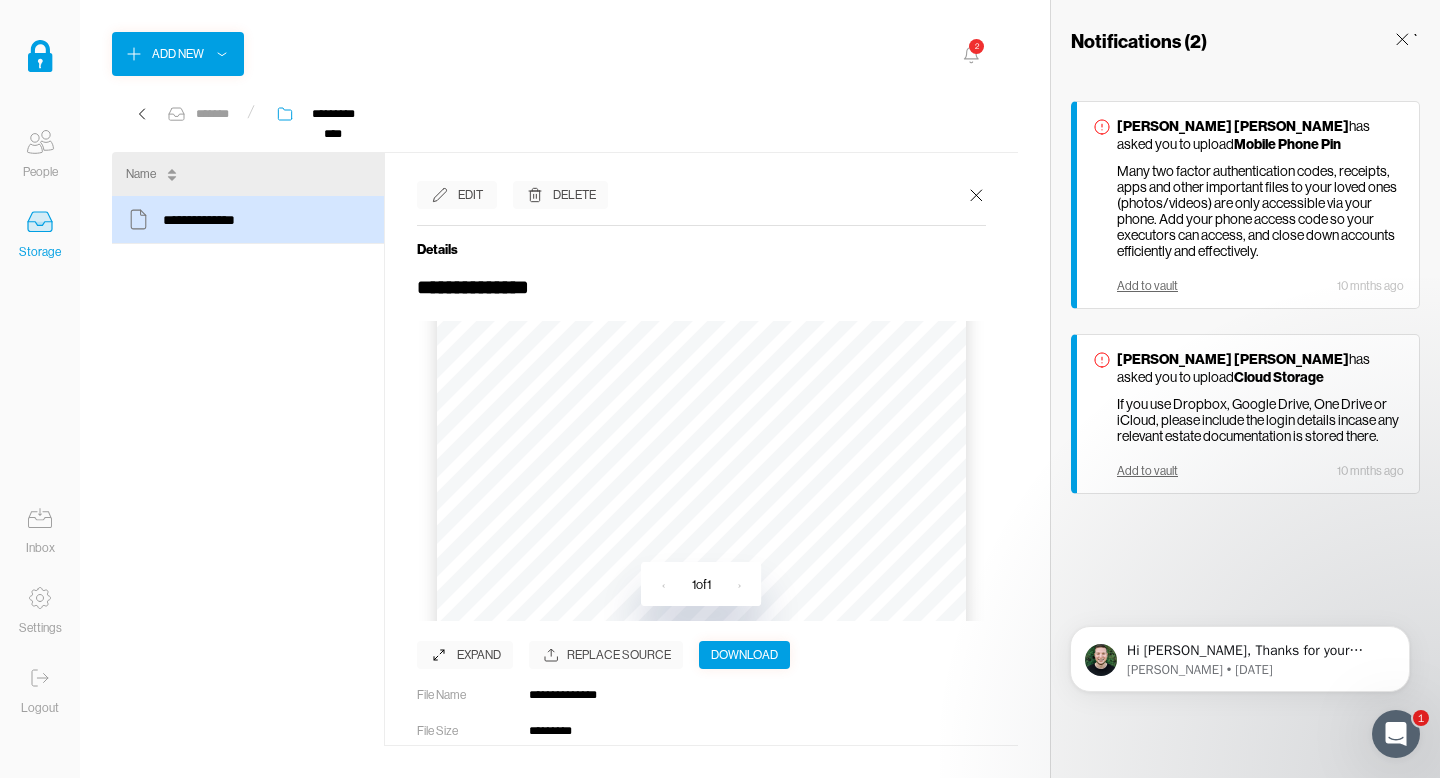 scroll, scrollTop: 88, scrollLeft: 0, axis: vertical 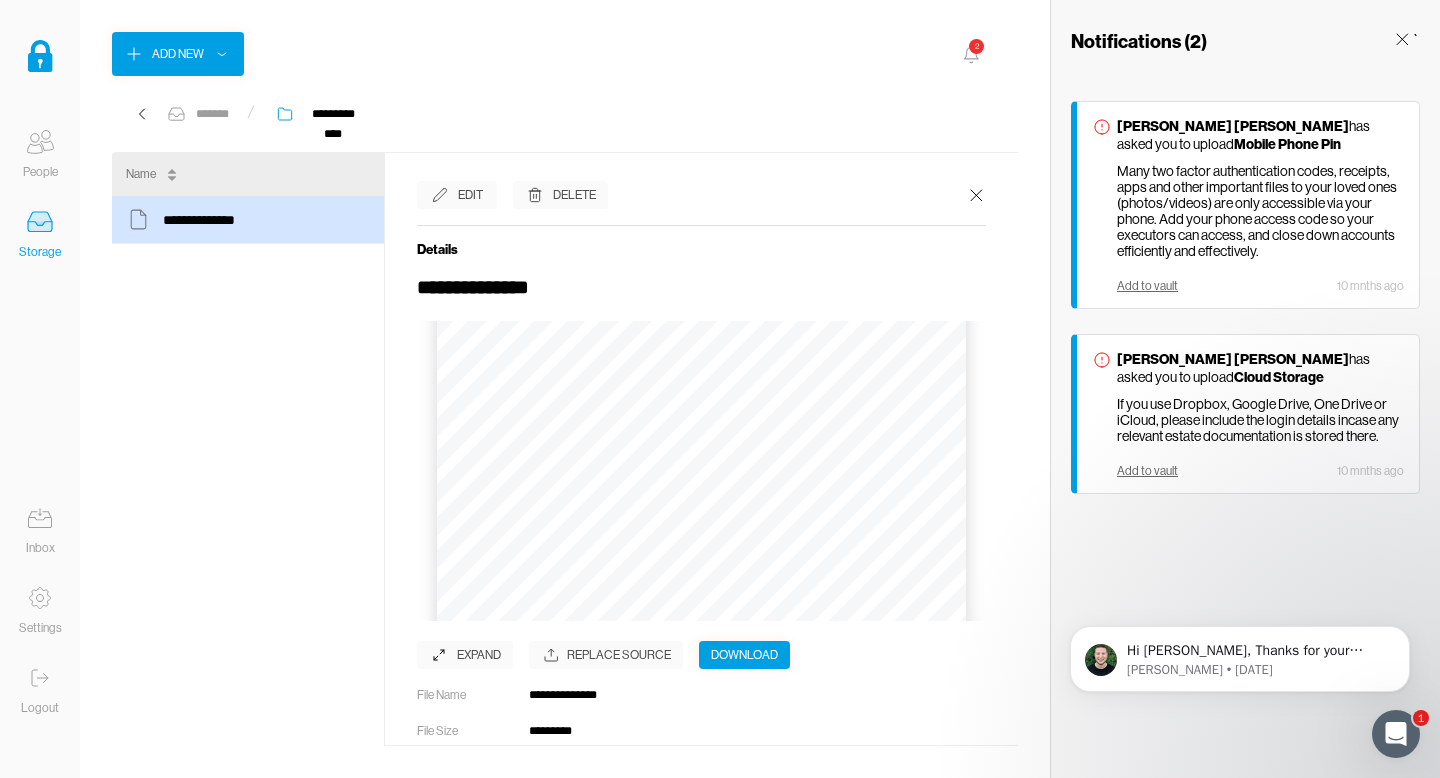 click on "Delete" at bounding box center [574, 195] 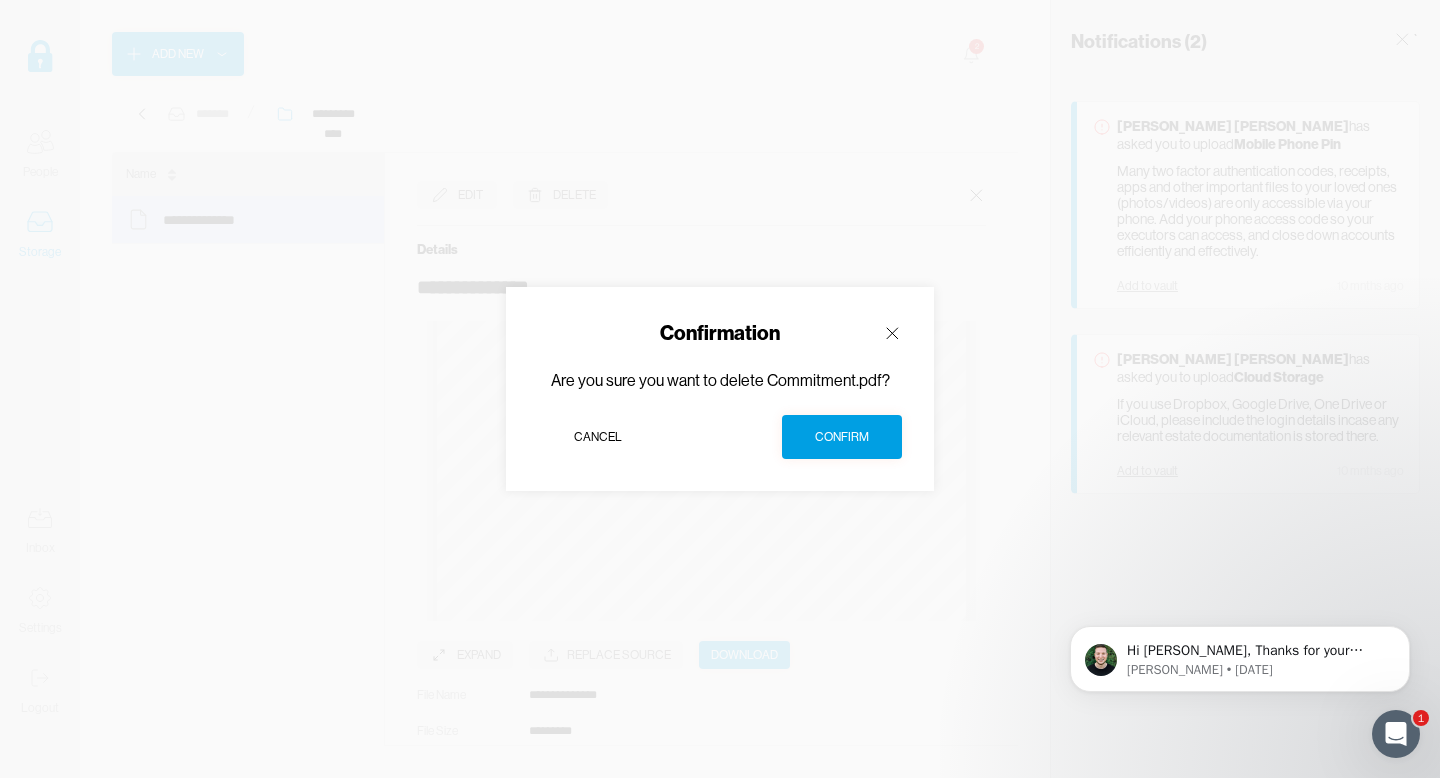 click on "Confirm" at bounding box center [842, 437] 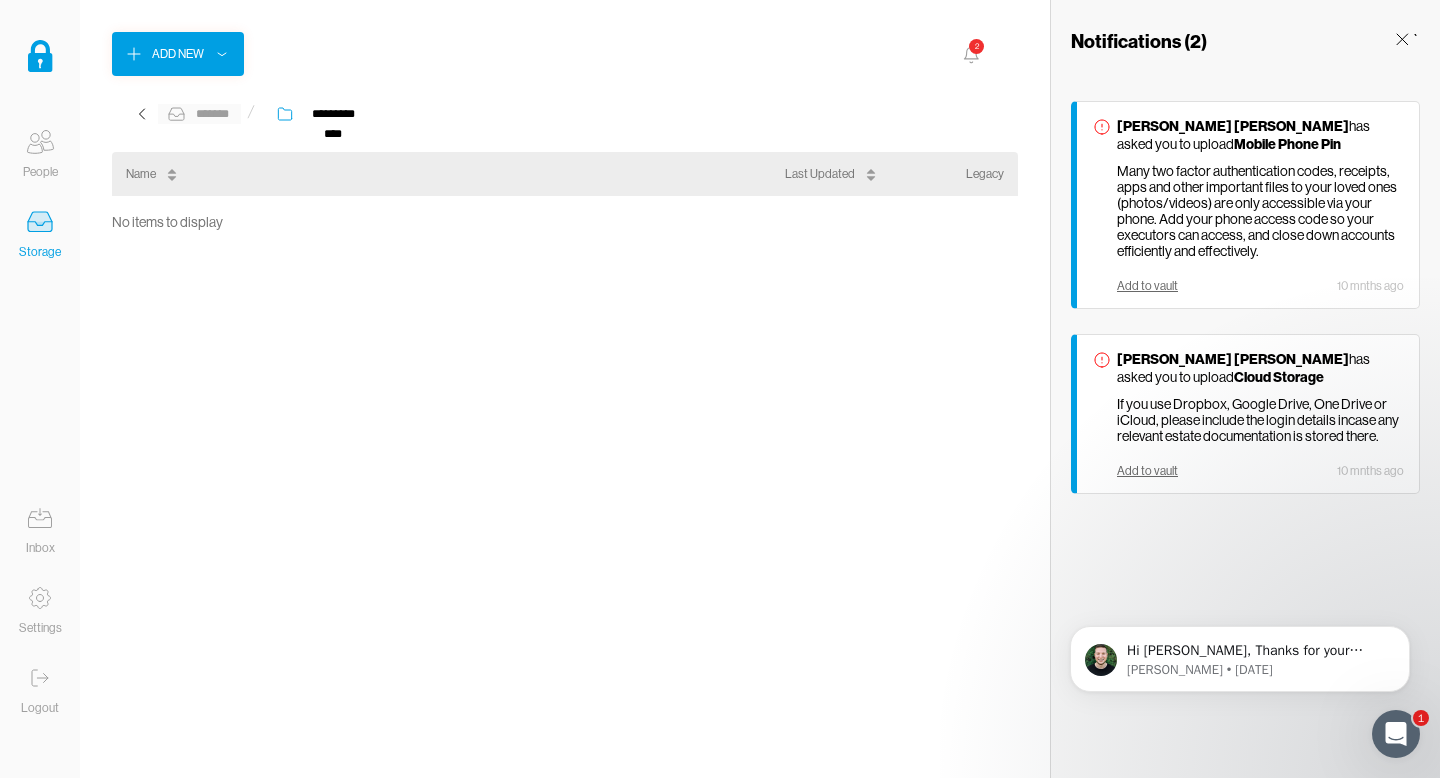 click on "*******" at bounding box center (212, 114) 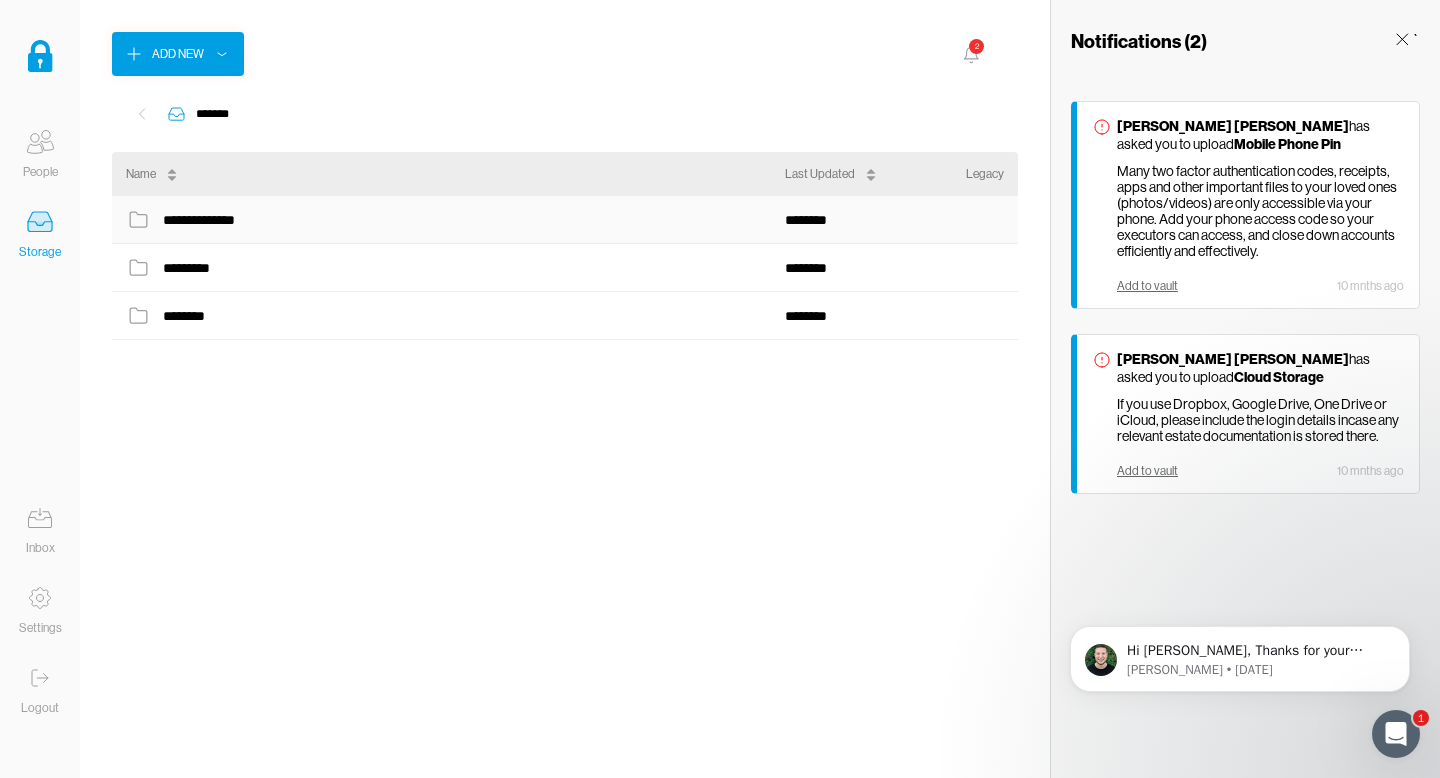 click 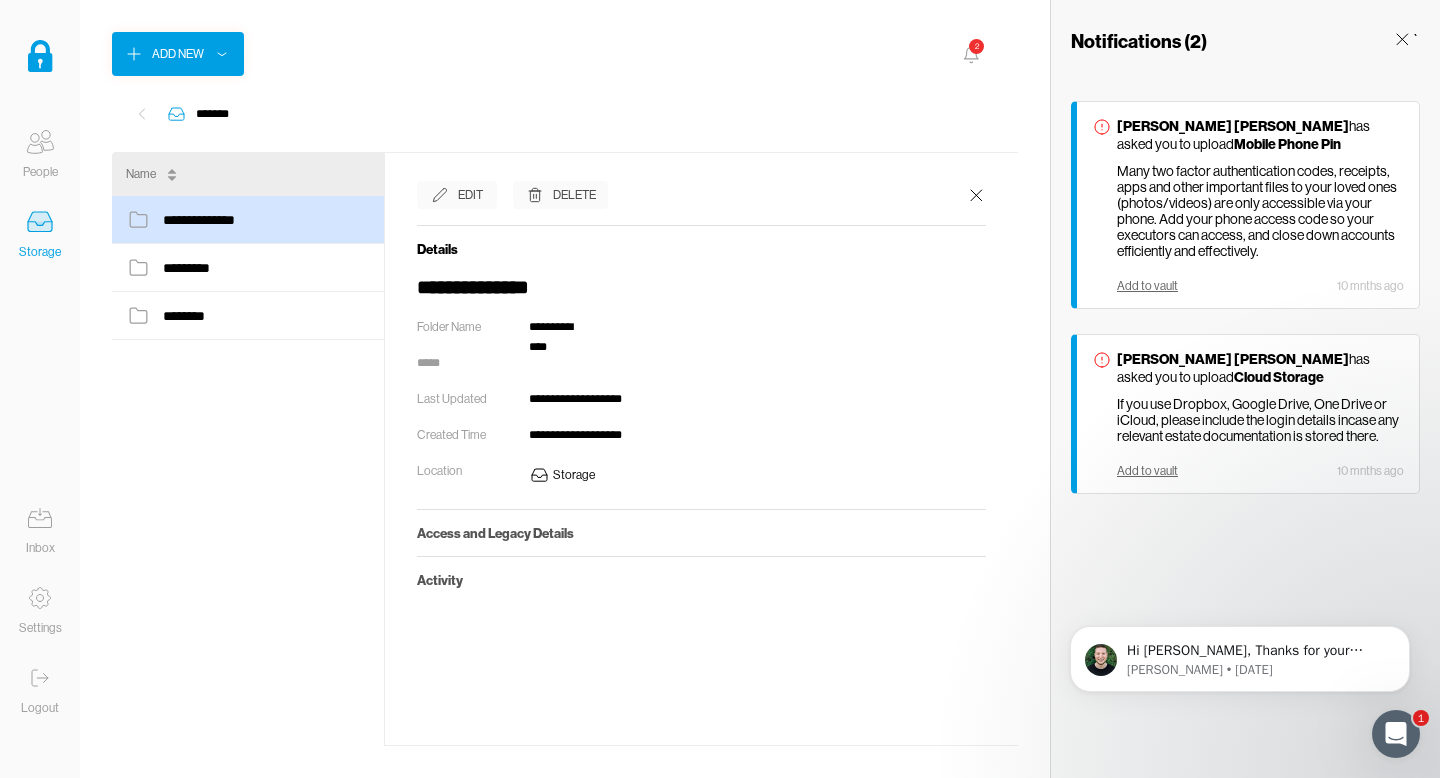 click on "Delete" at bounding box center (574, 195) 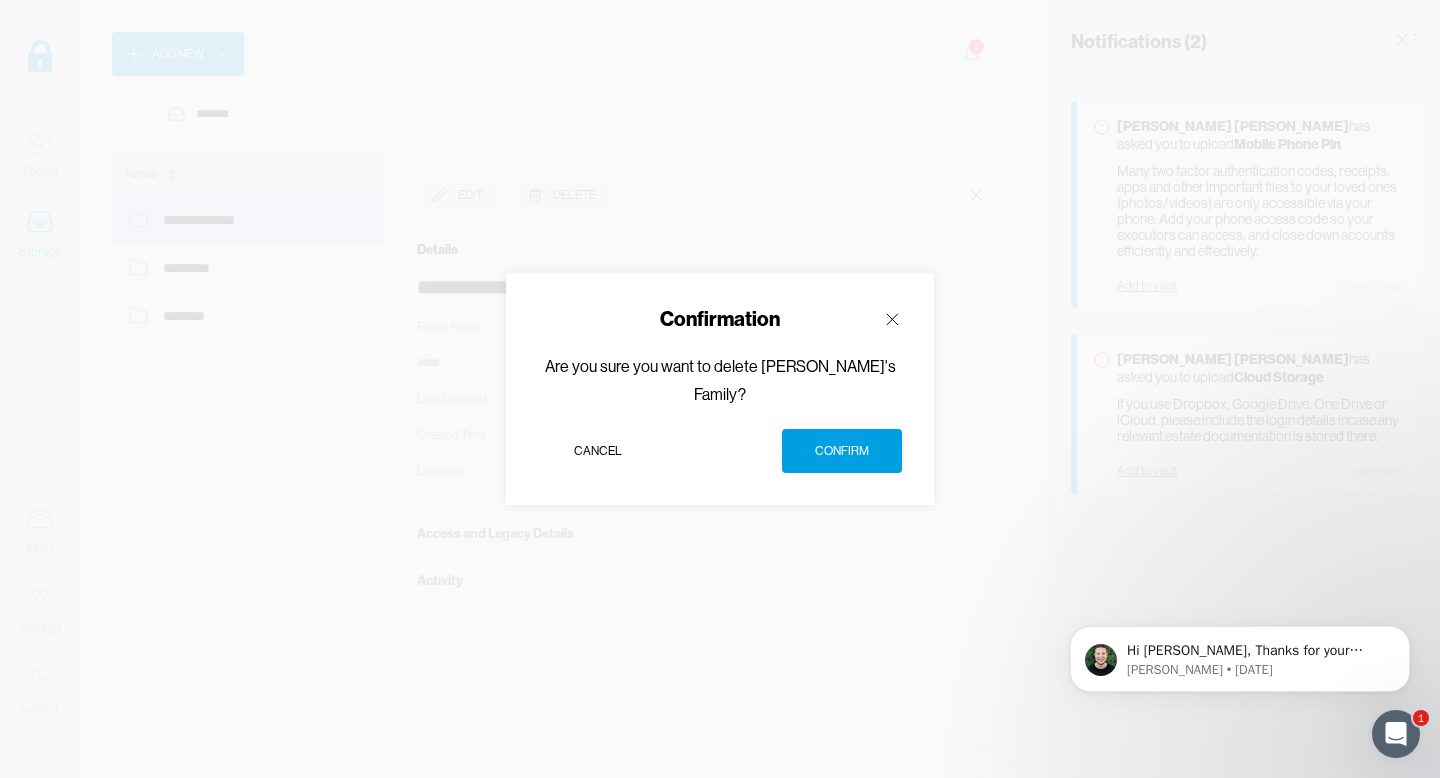 click on "Confirm" at bounding box center [842, 451] 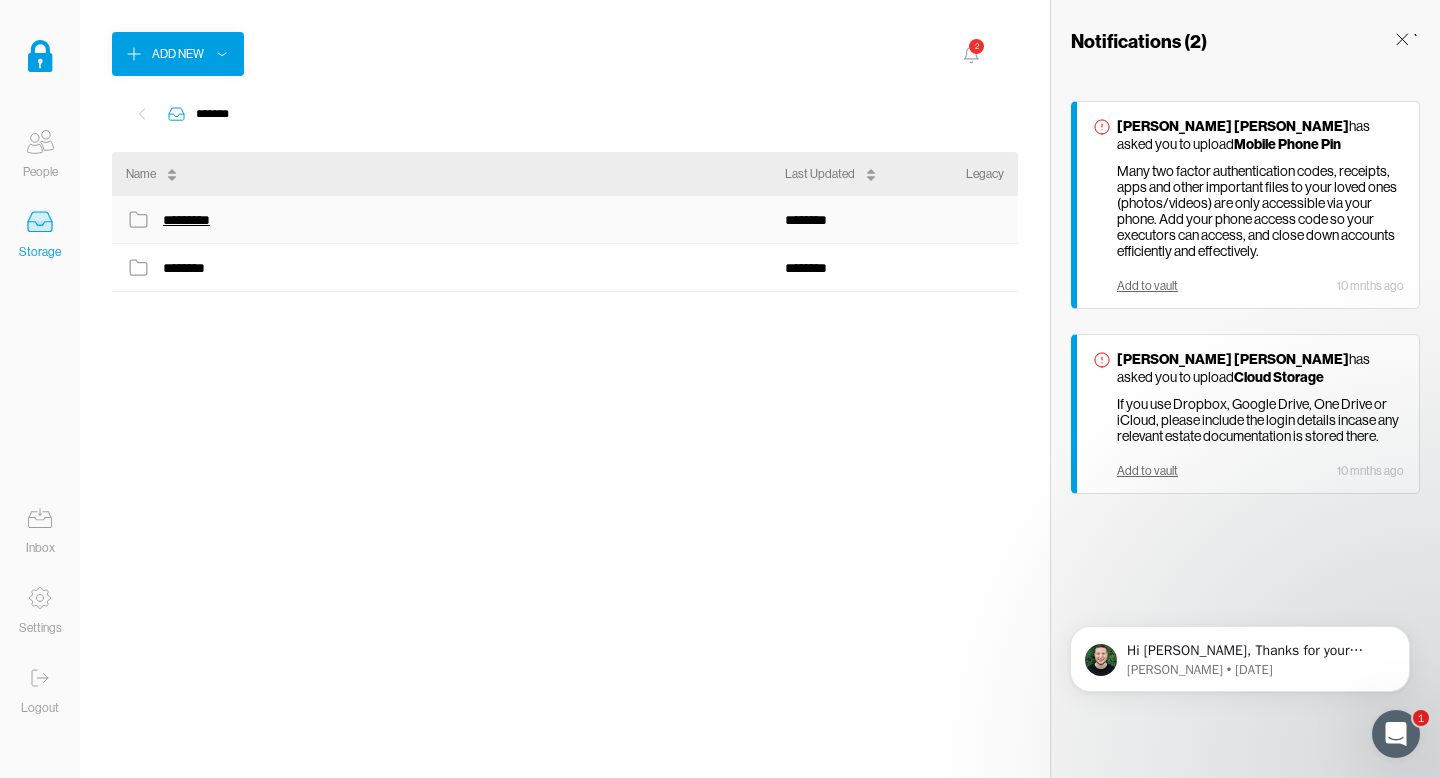 click on "*********" at bounding box center (195, 220) 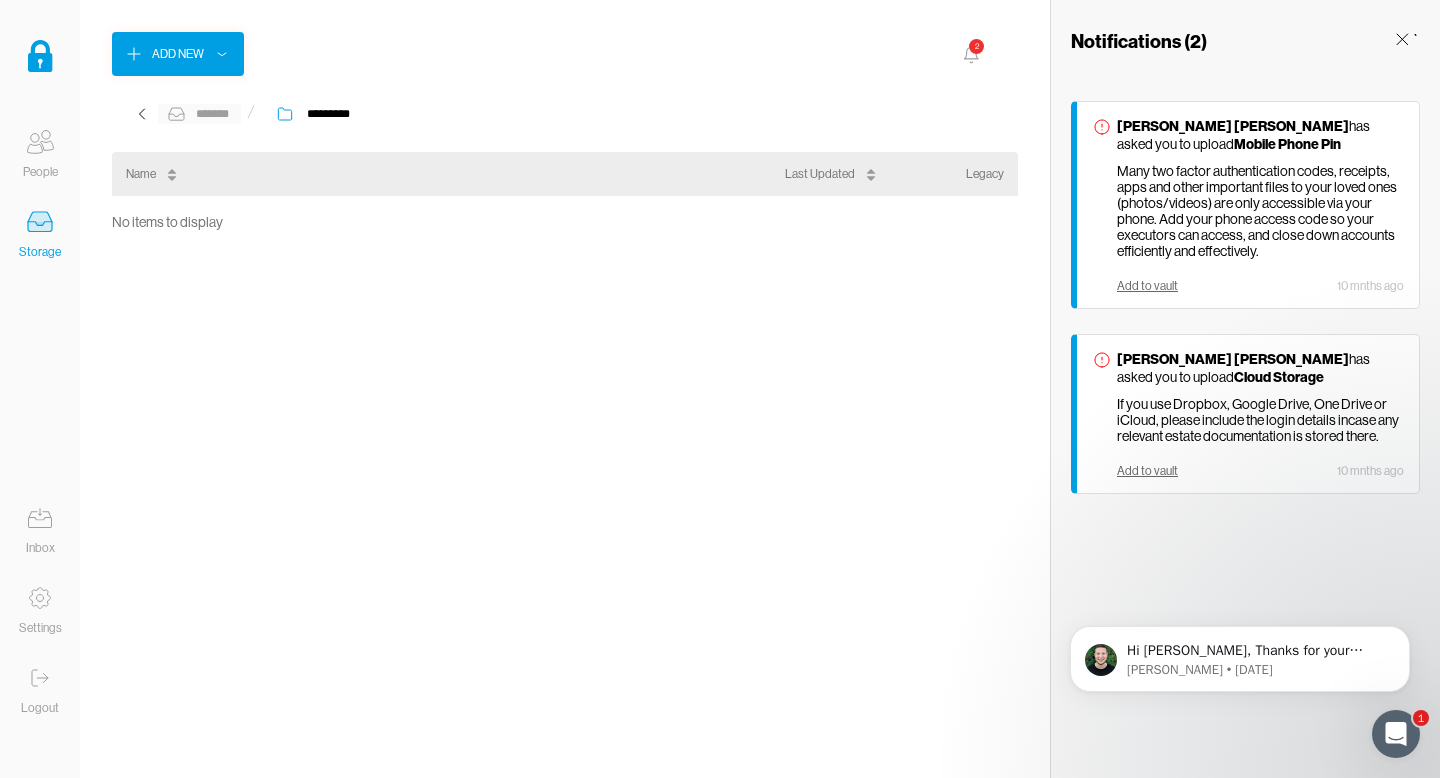 click on "*******" at bounding box center [199, 114] 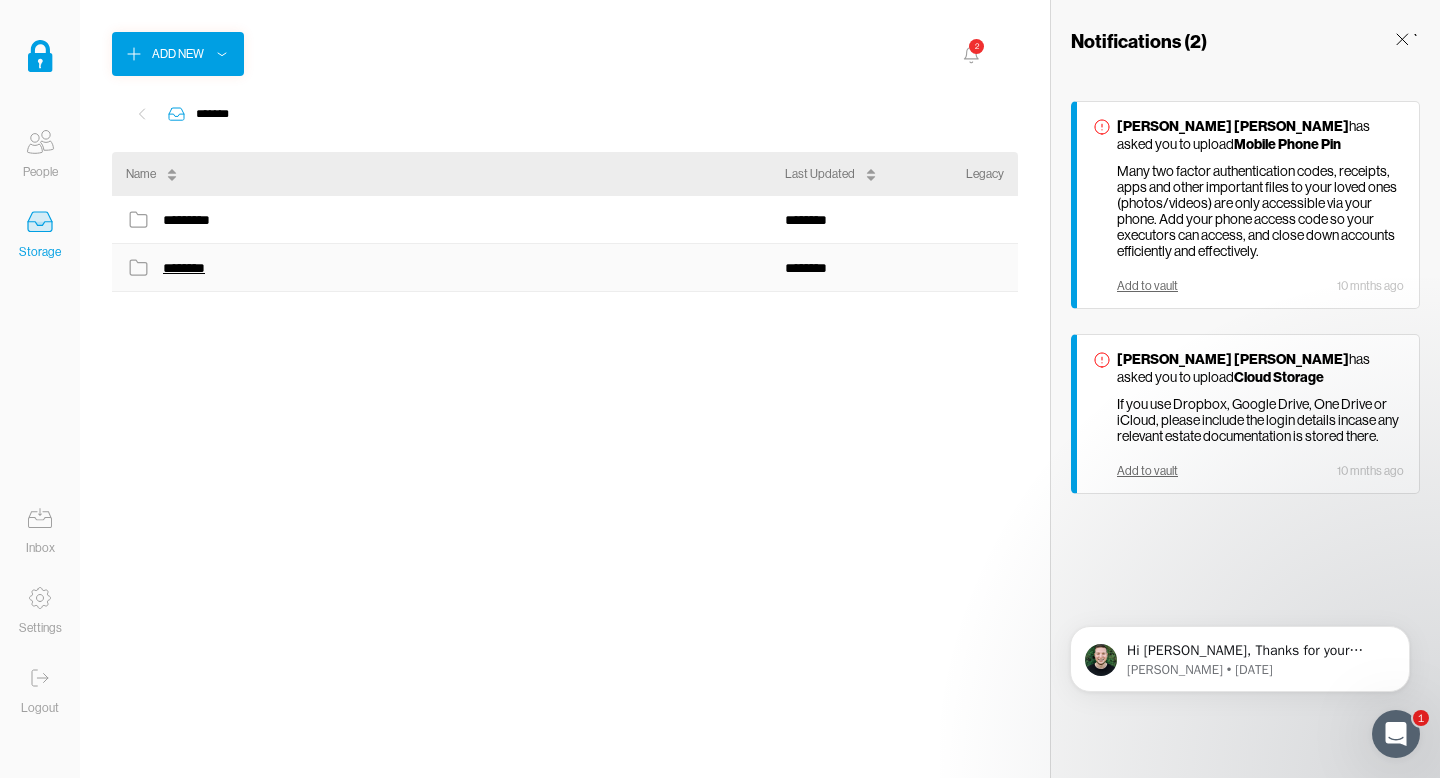 click on "********" at bounding box center (187, 268) 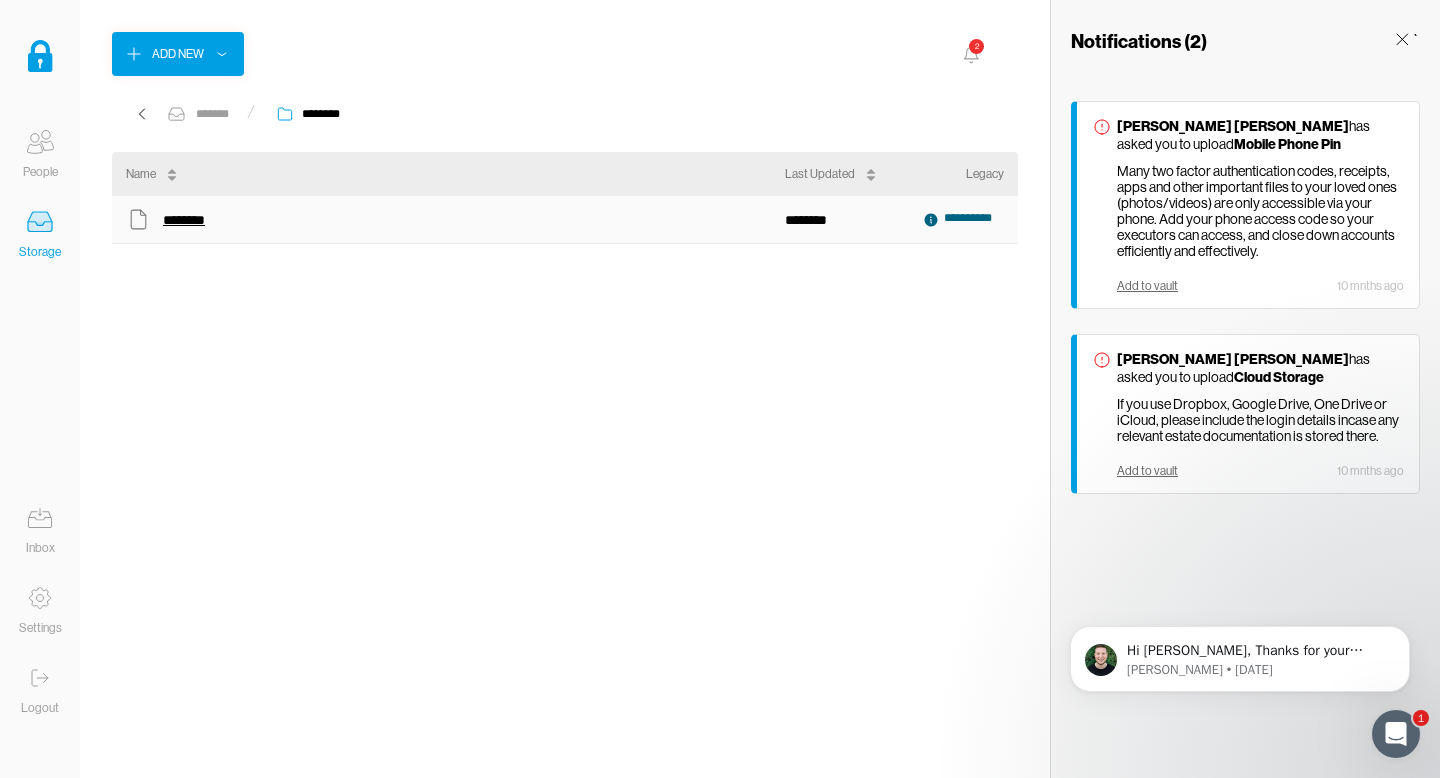 click on "********" at bounding box center [184, 220] 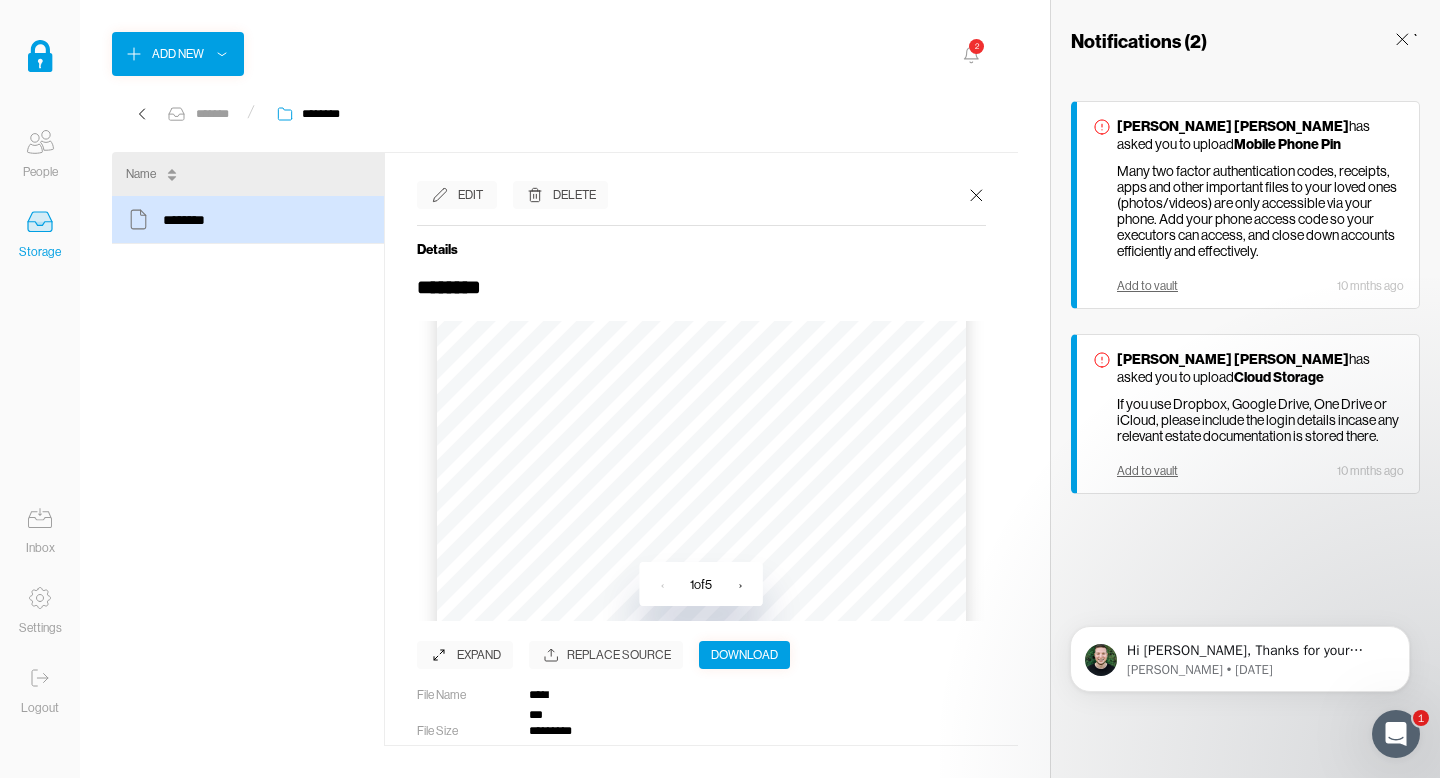 scroll, scrollTop: 582, scrollLeft: 0, axis: vertical 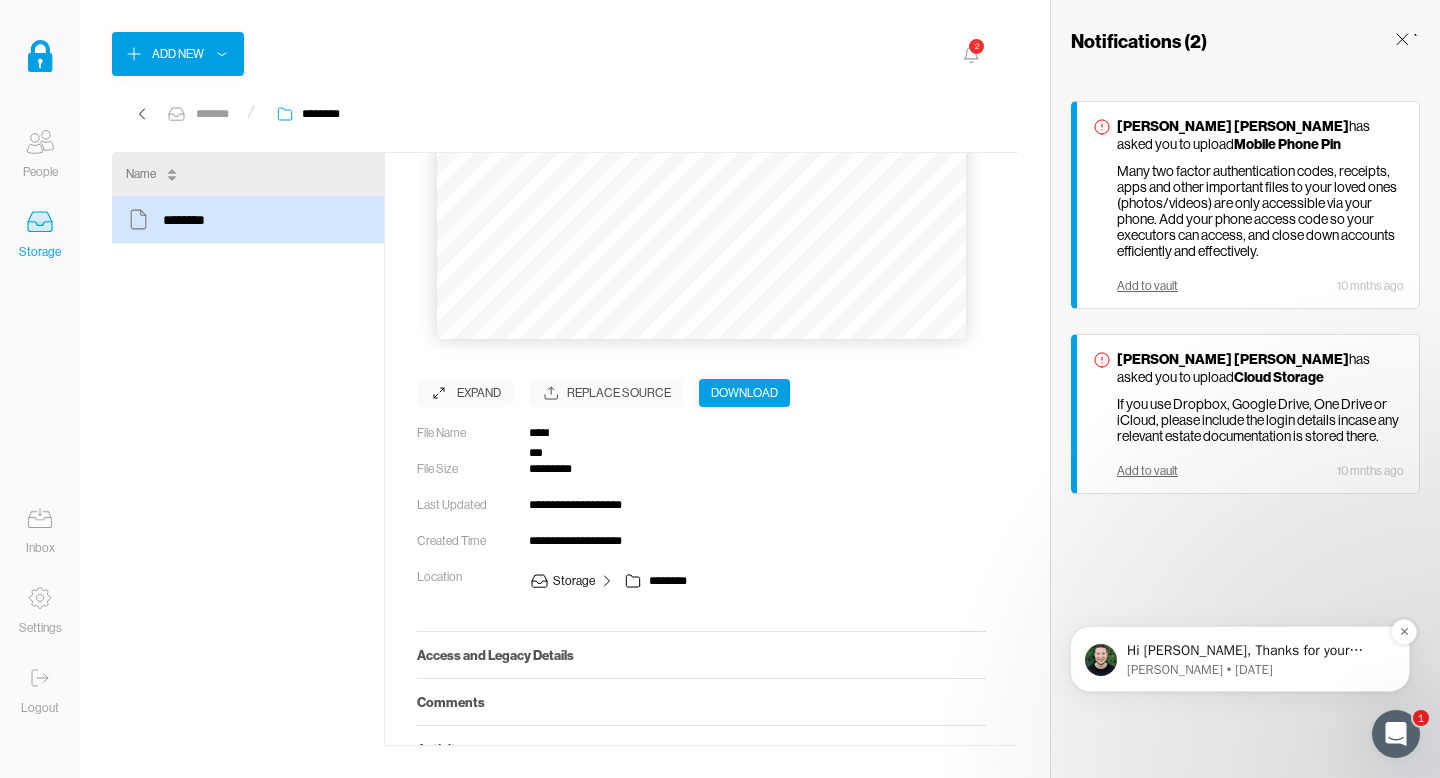 click on "Hi [PERSON_NAME],  Thanks for your message — I have passed your request on to the [PERSON_NAME] team to get this sorted for you!   [PERSON_NAME]" at bounding box center [1256, 651] 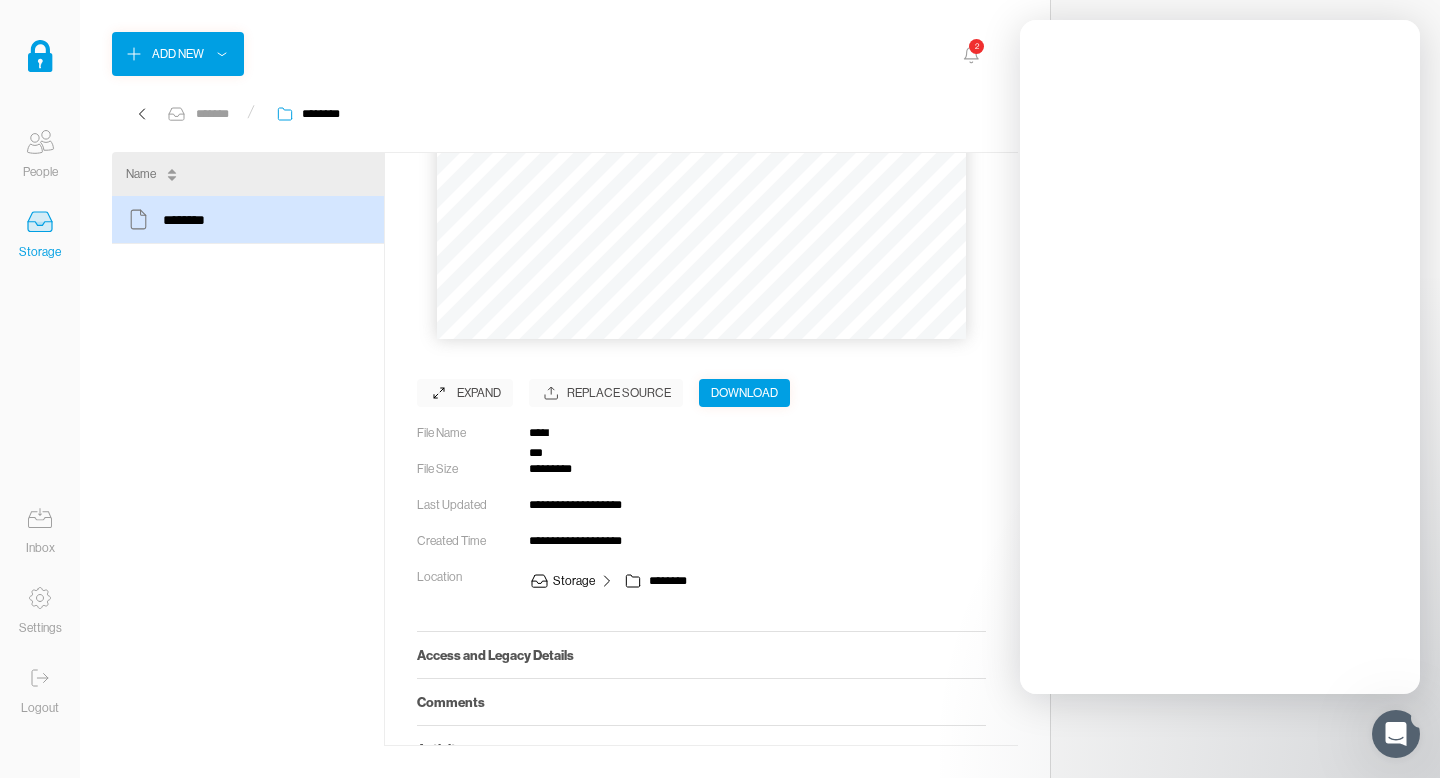 scroll, scrollTop: 0, scrollLeft: 0, axis: both 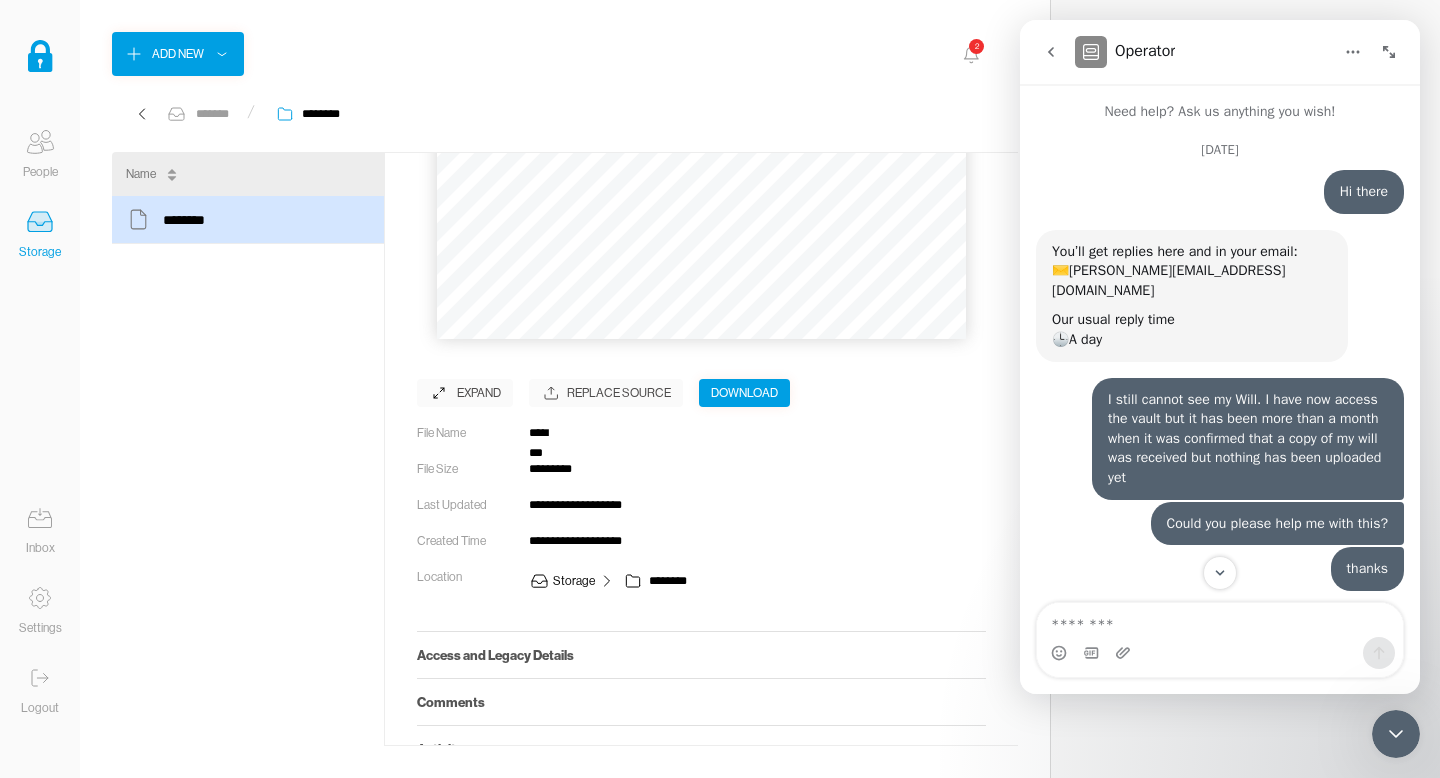 click 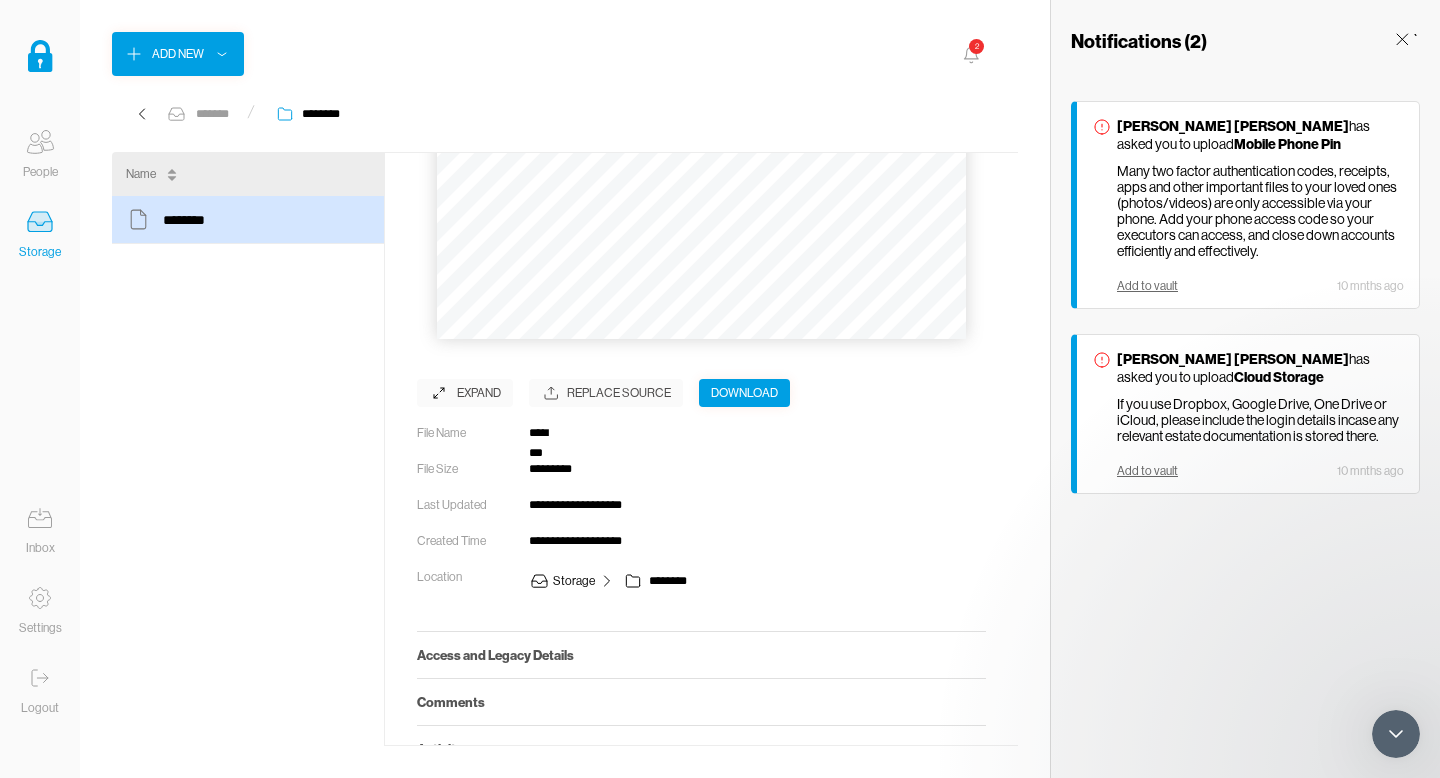 scroll, scrollTop: 0, scrollLeft: 0, axis: both 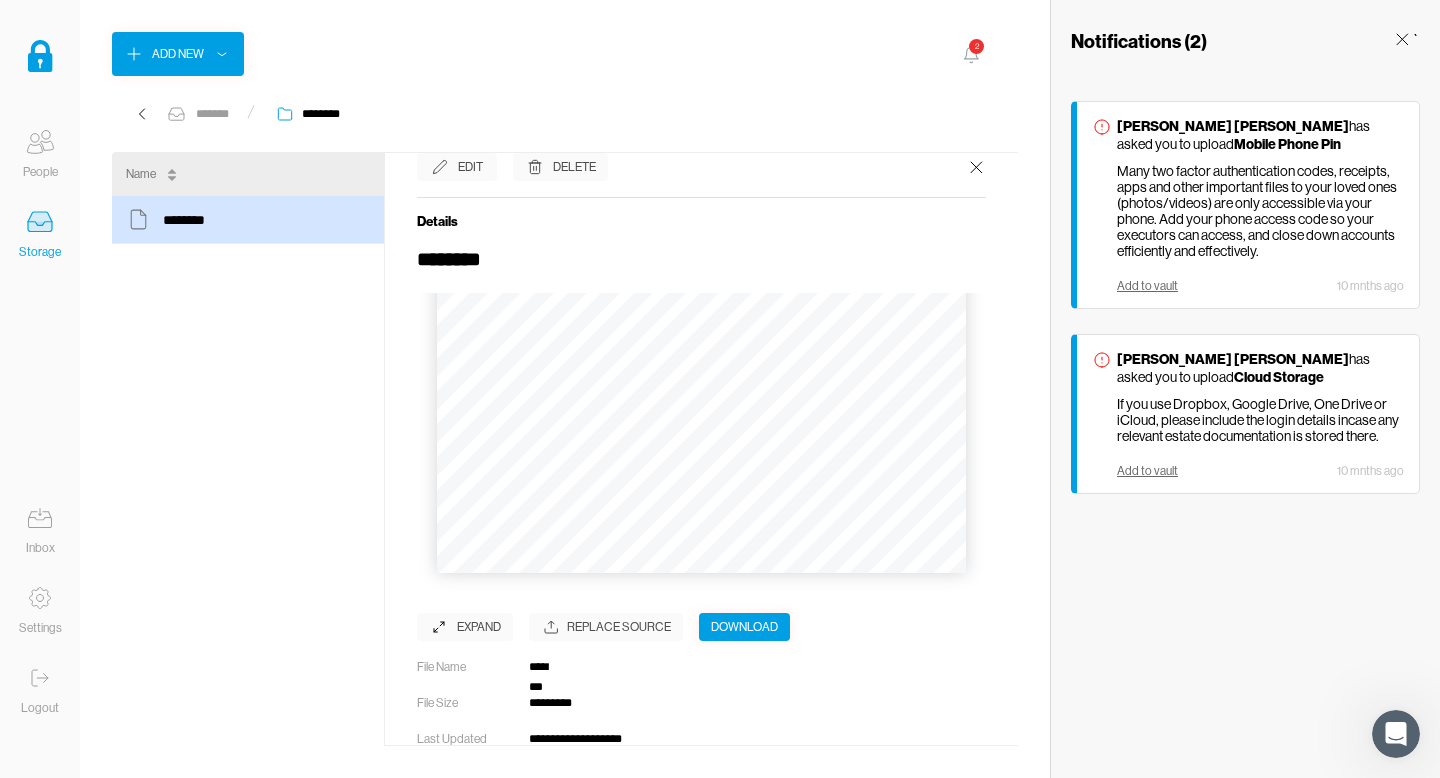 click on "Download" at bounding box center (744, 627) 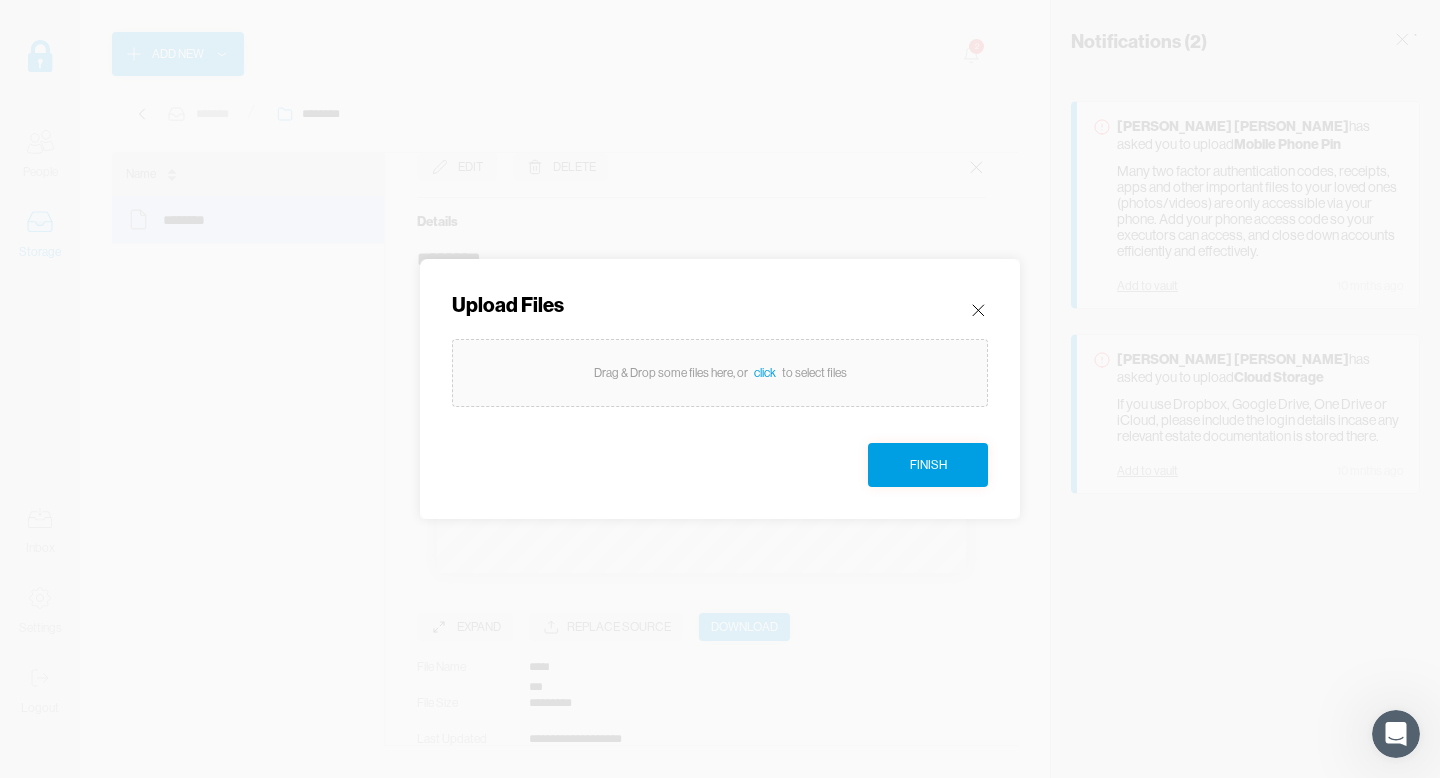 click 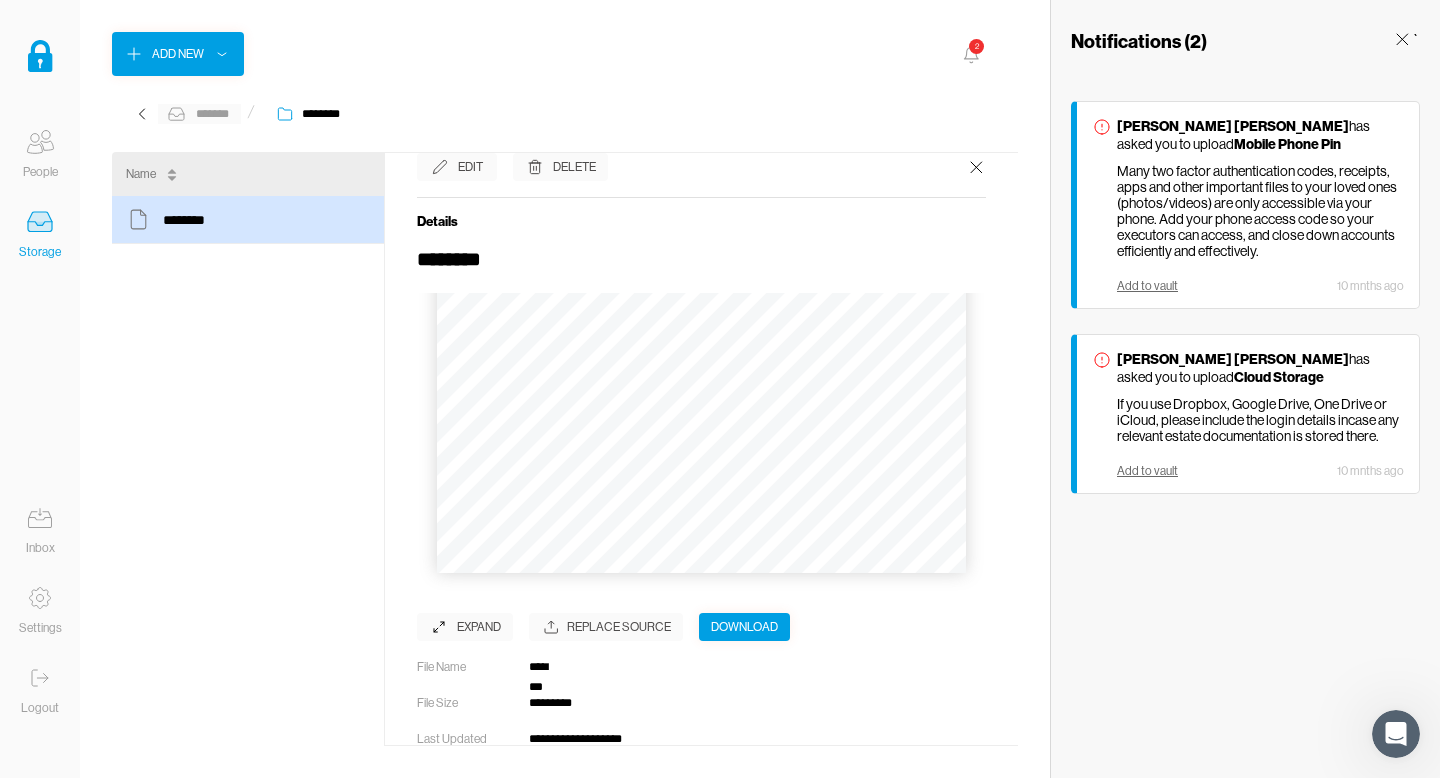 click on "*******" at bounding box center [212, 114] 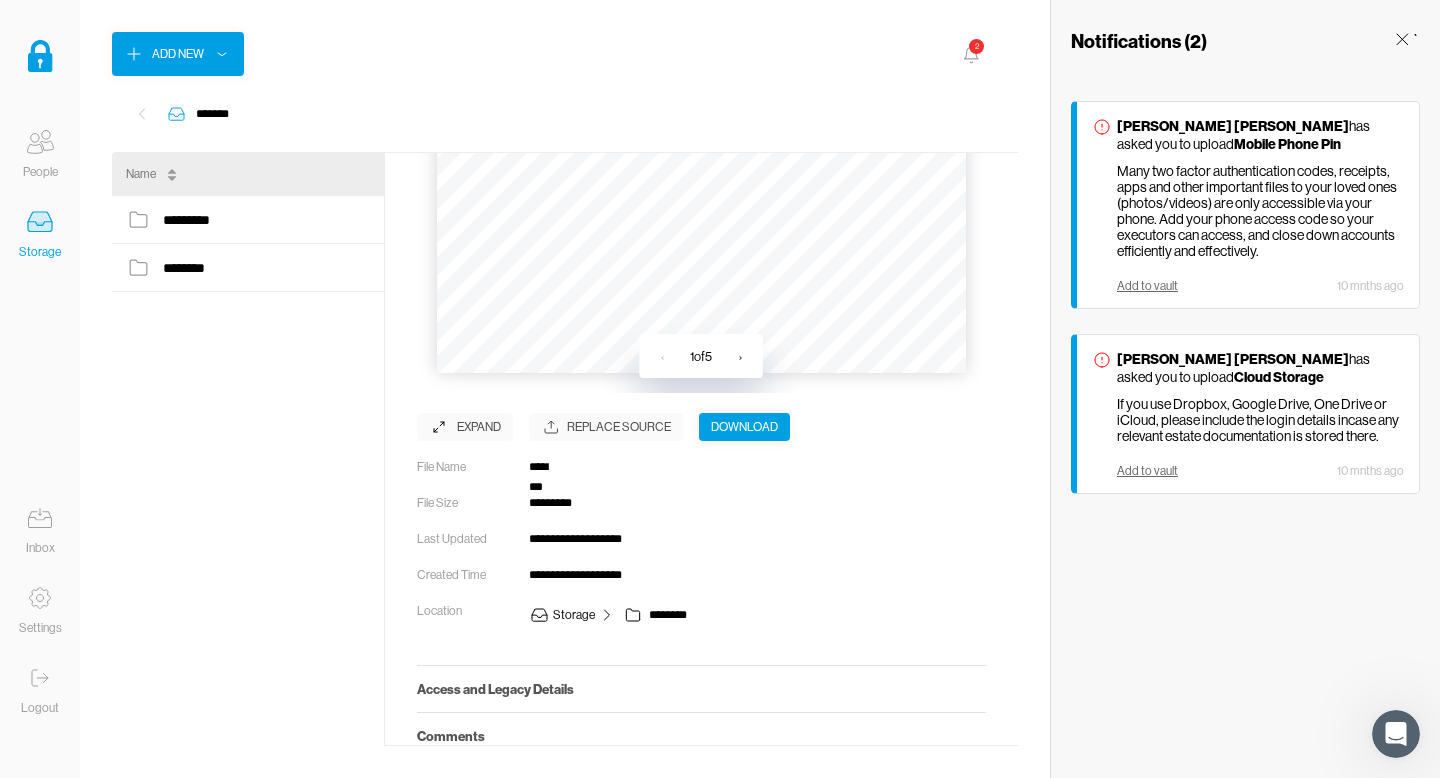 scroll, scrollTop: 321, scrollLeft: 0, axis: vertical 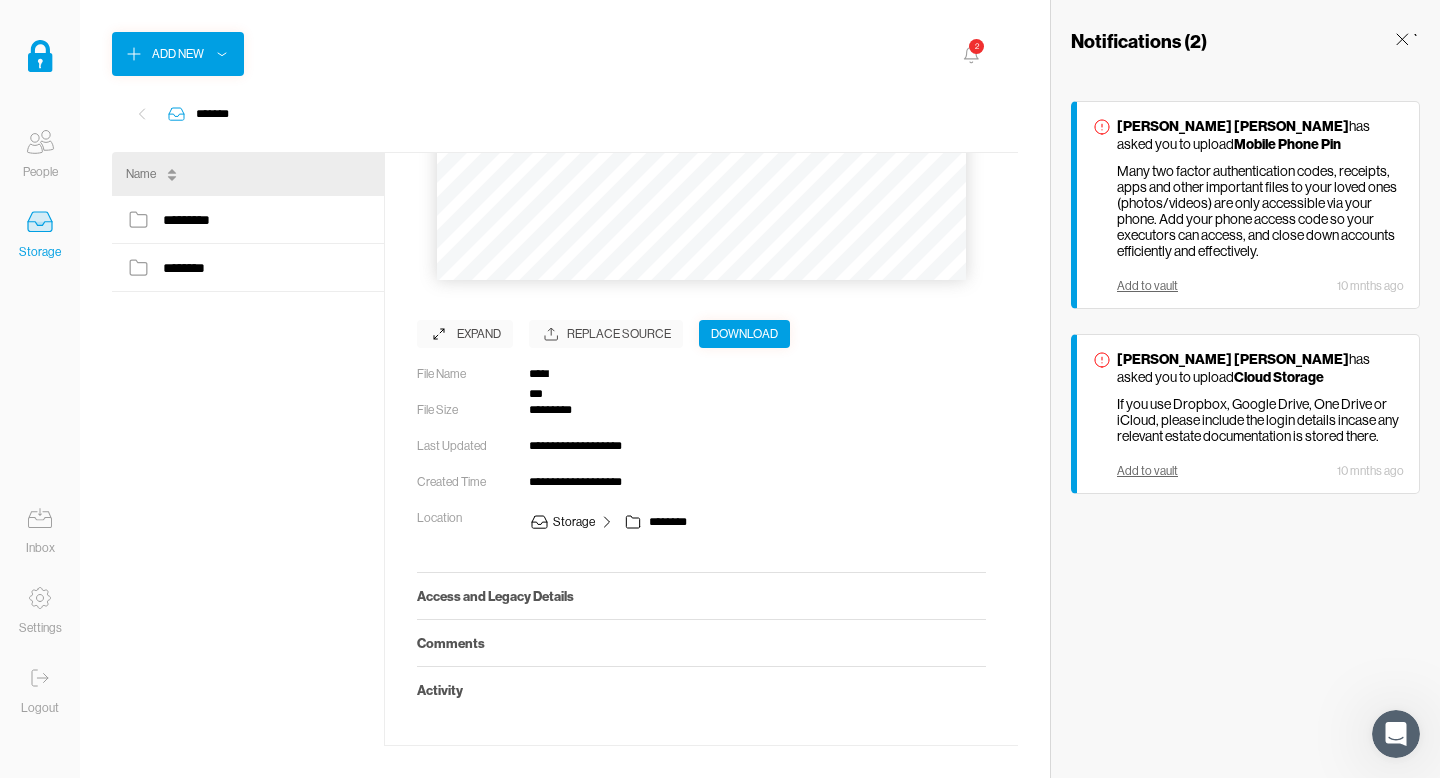 click 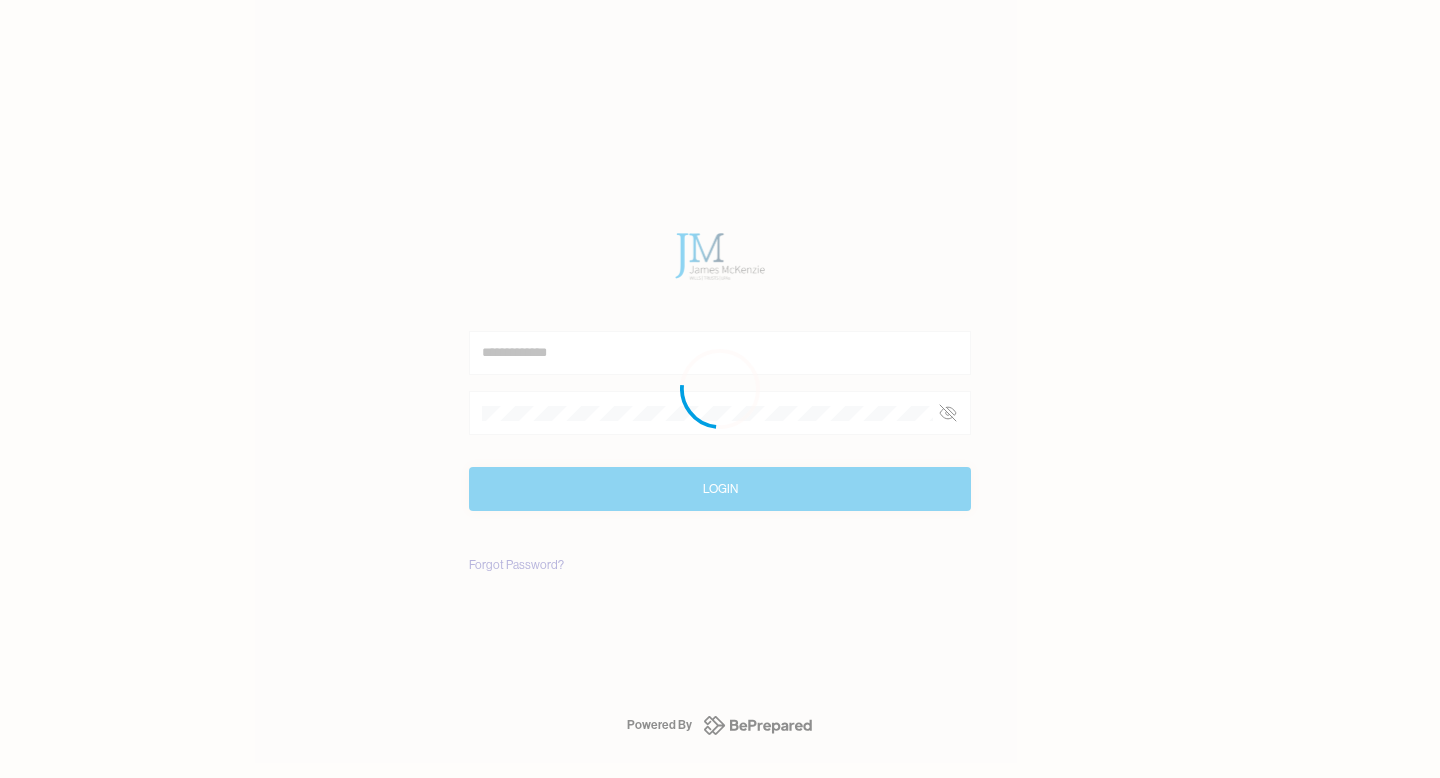 scroll, scrollTop: 0, scrollLeft: 0, axis: both 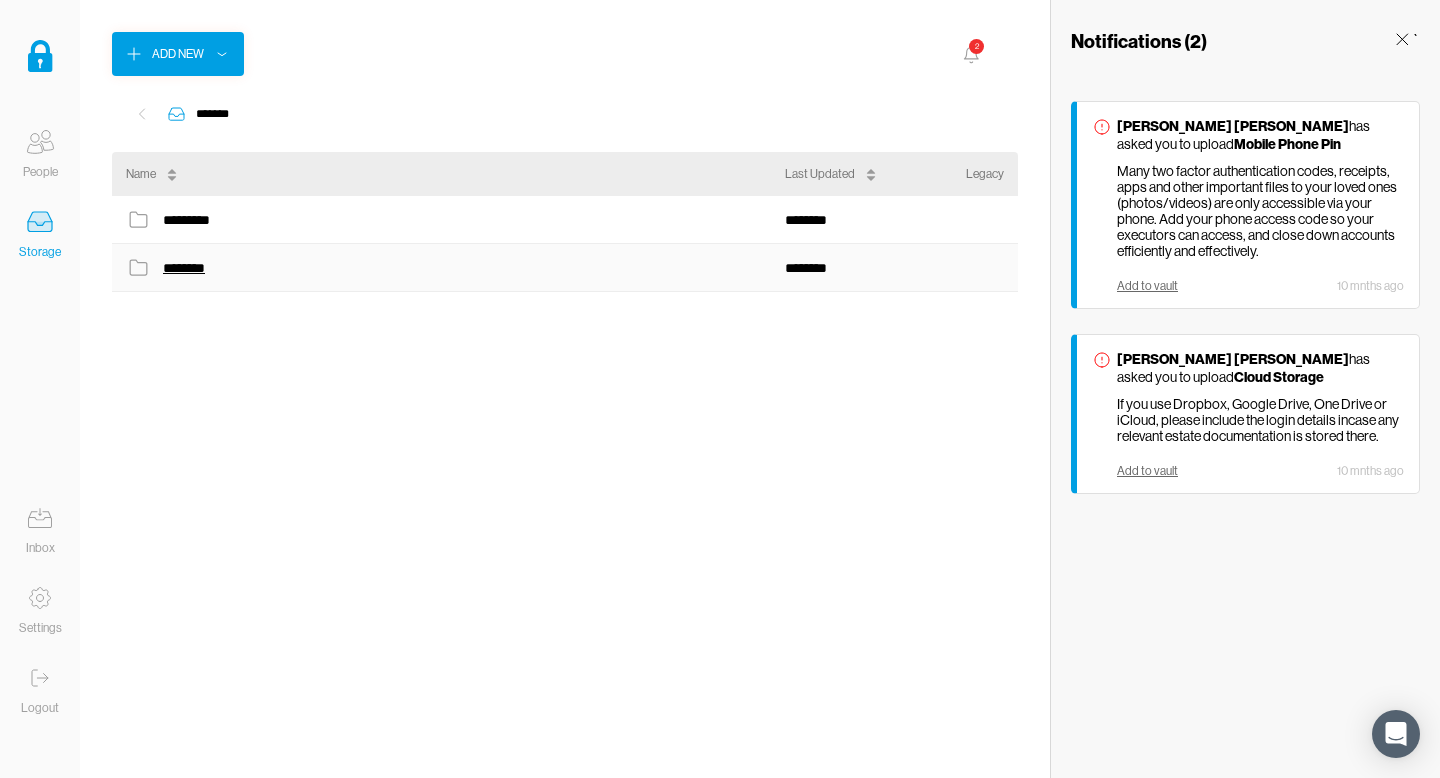 click on "********" at bounding box center (187, 268) 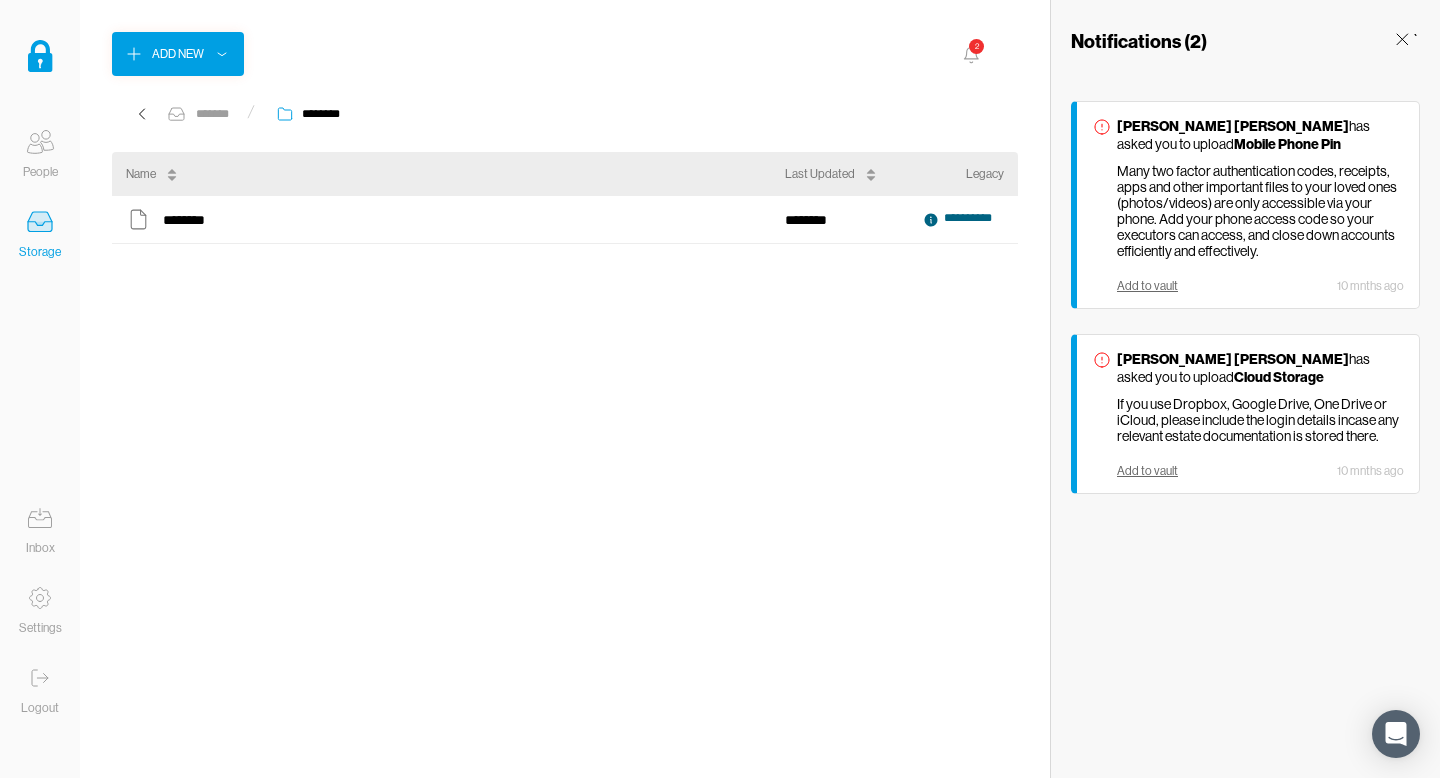 click 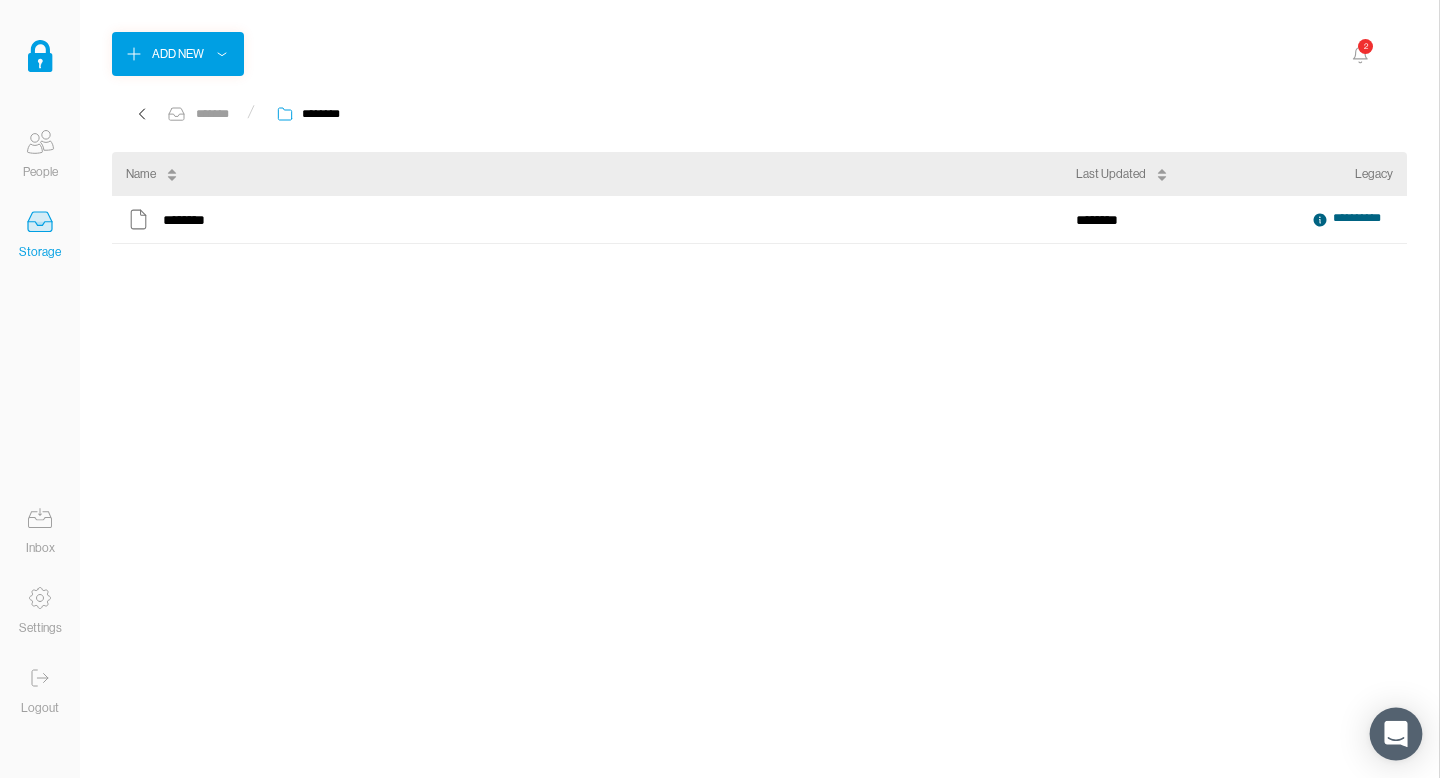 click 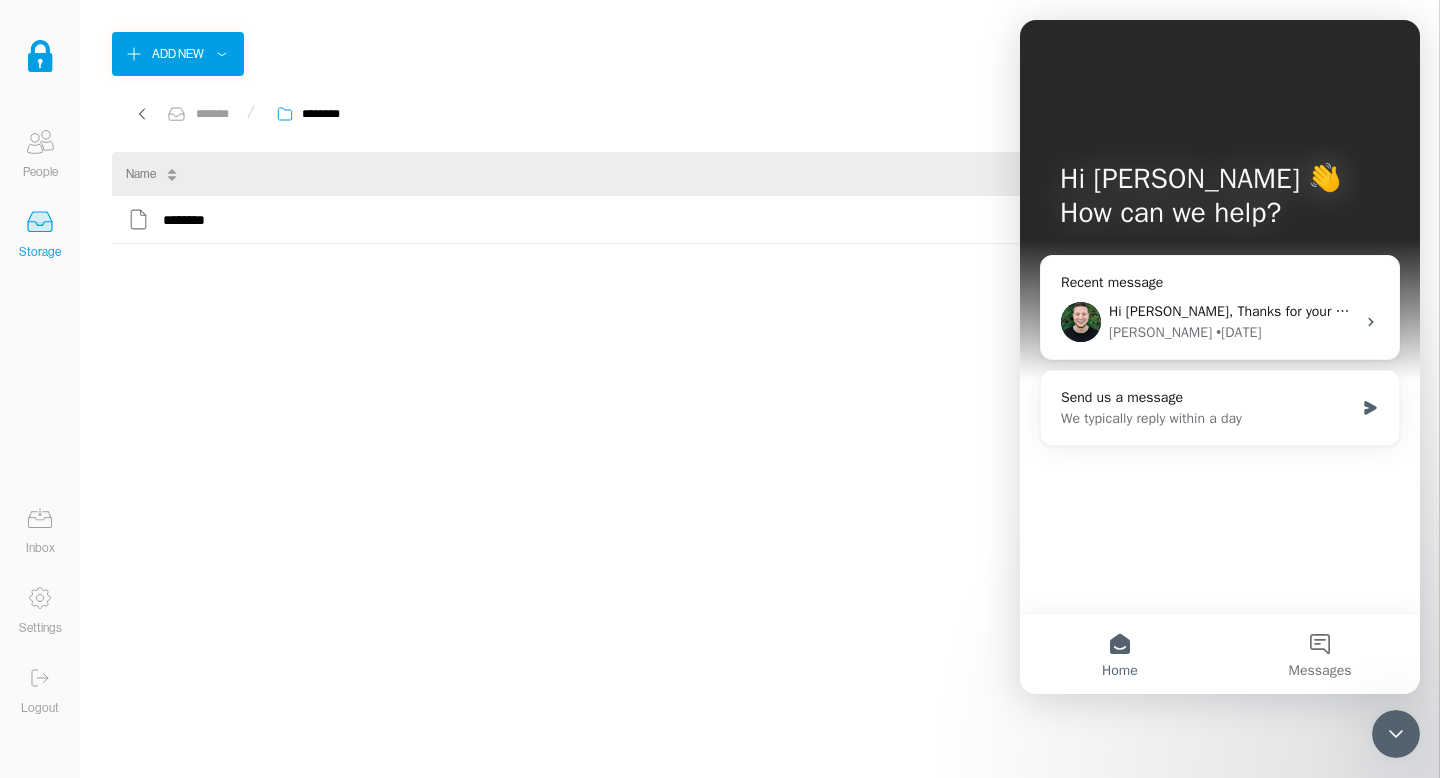 scroll, scrollTop: 0, scrollLeft: 0, axis: both 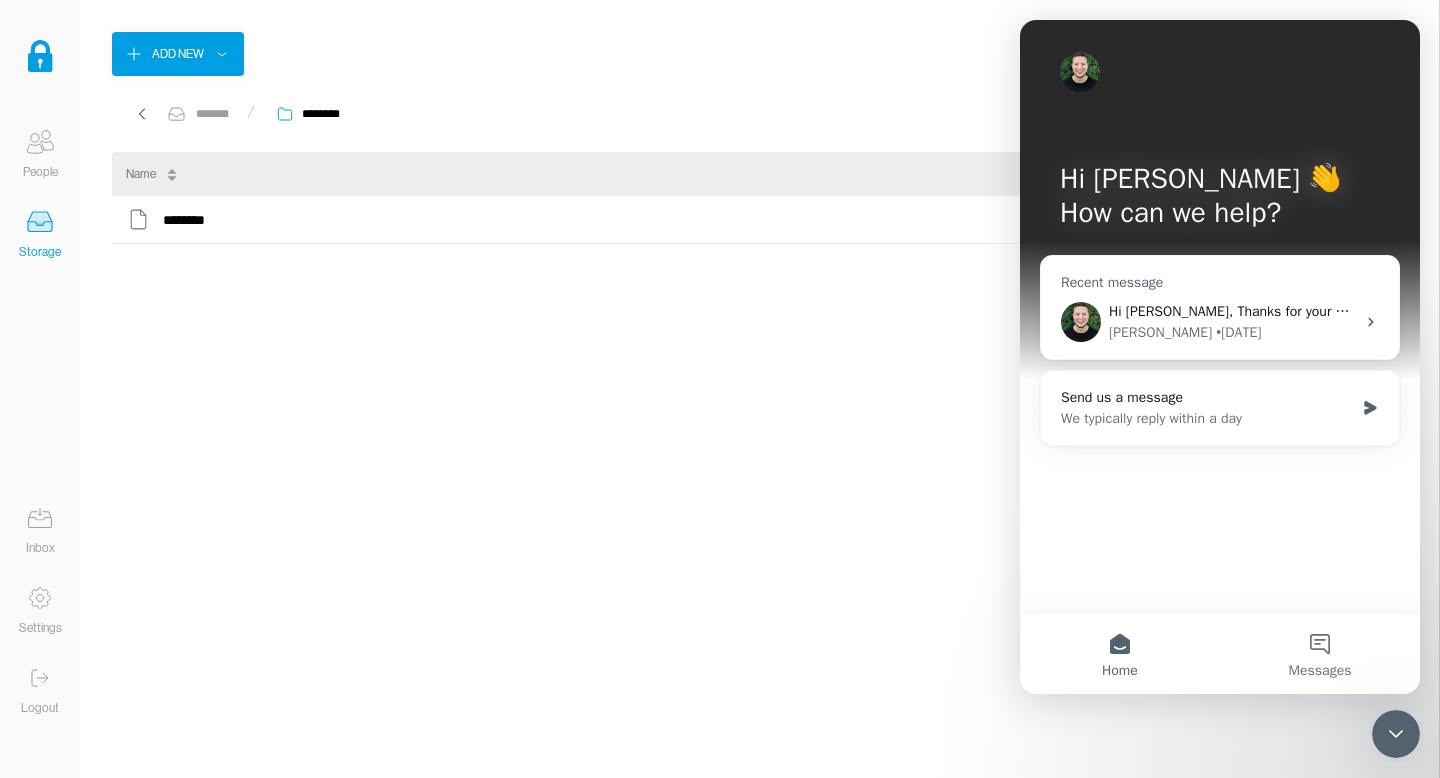 click on "Hi [PERSON_NAME],  Thanks for your message — I have passed your request on to the [PERSON_NAME] team to get this sorted for you!   [PERSON_NAME]" at bounding box center (1578, 311) 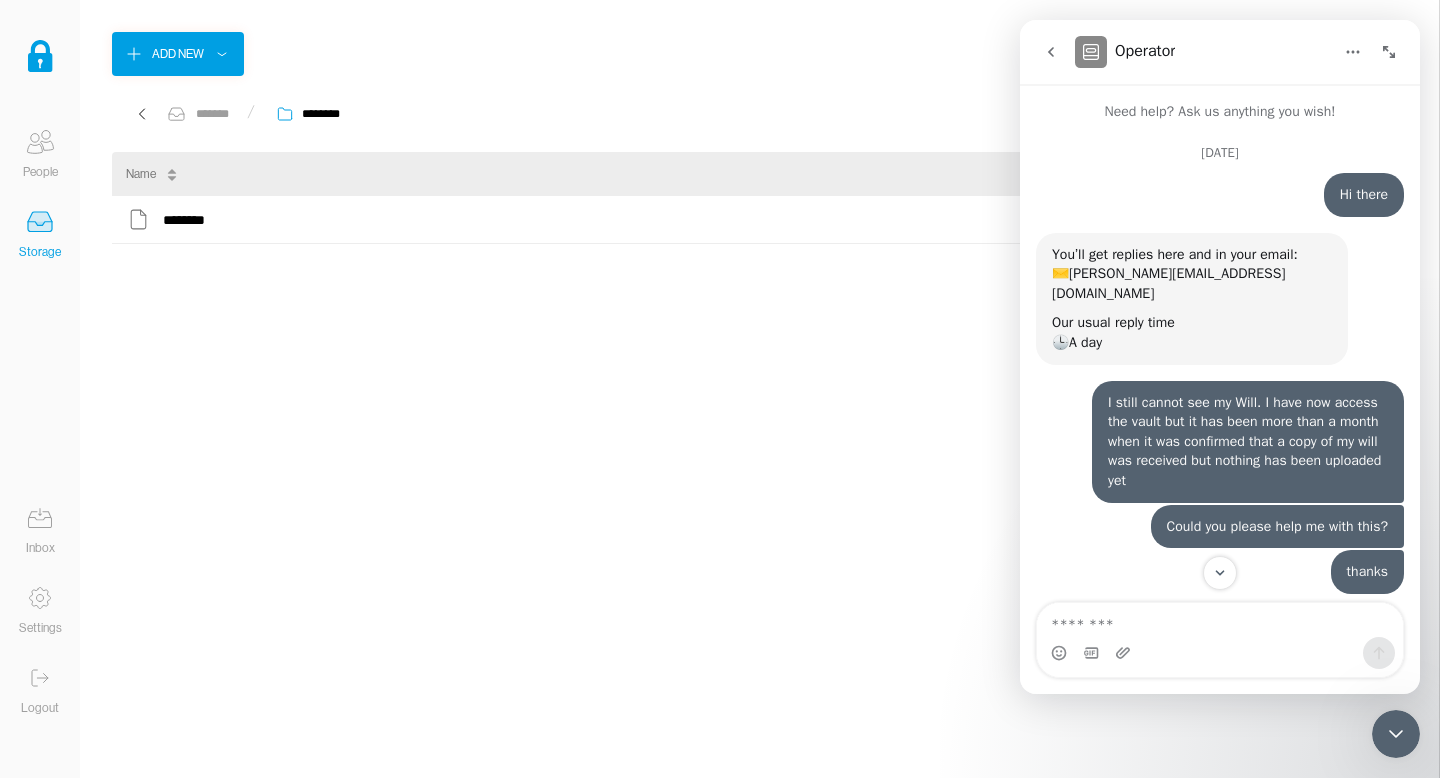 scroll, scrollTop: 237, scrollLeft: 0, axis: vertical 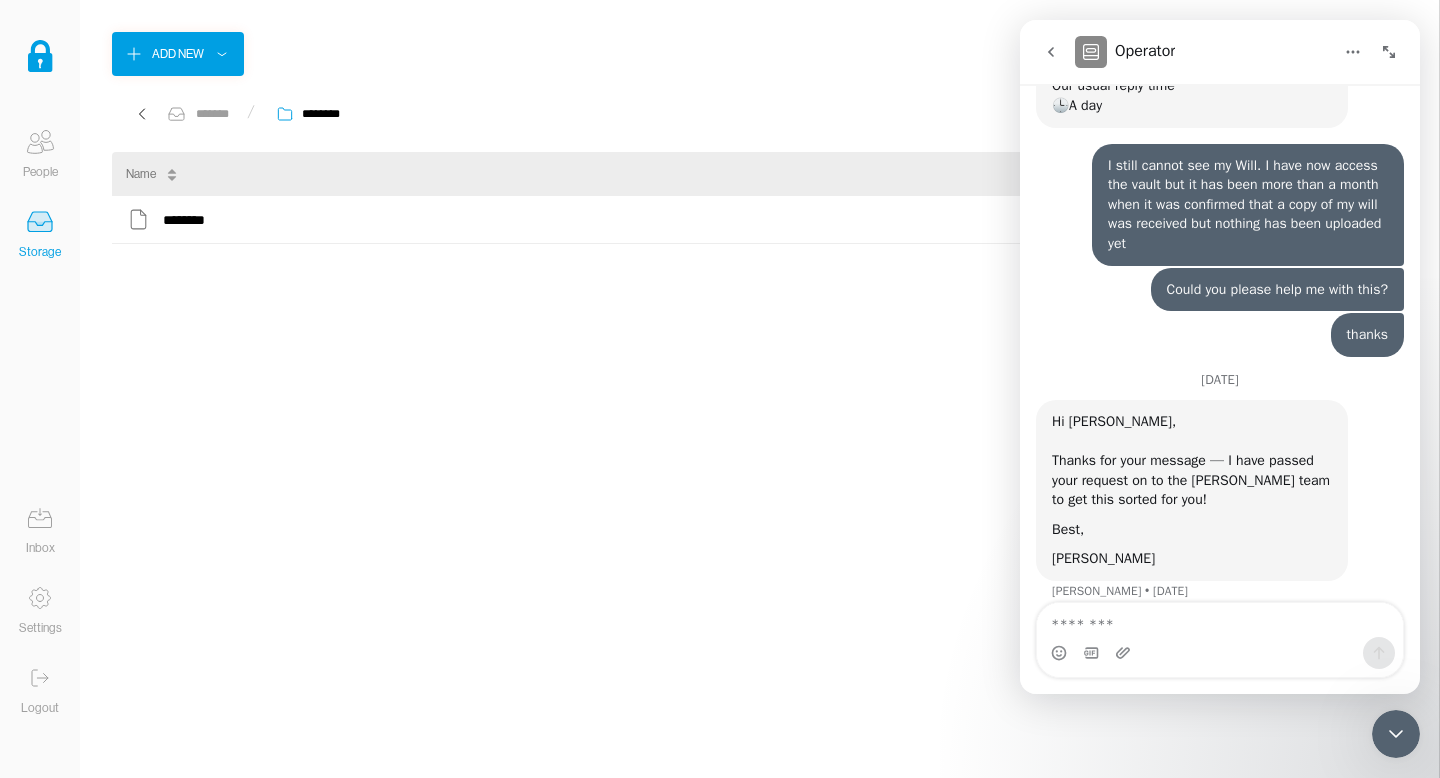 click at bounding box center (1220, 620) 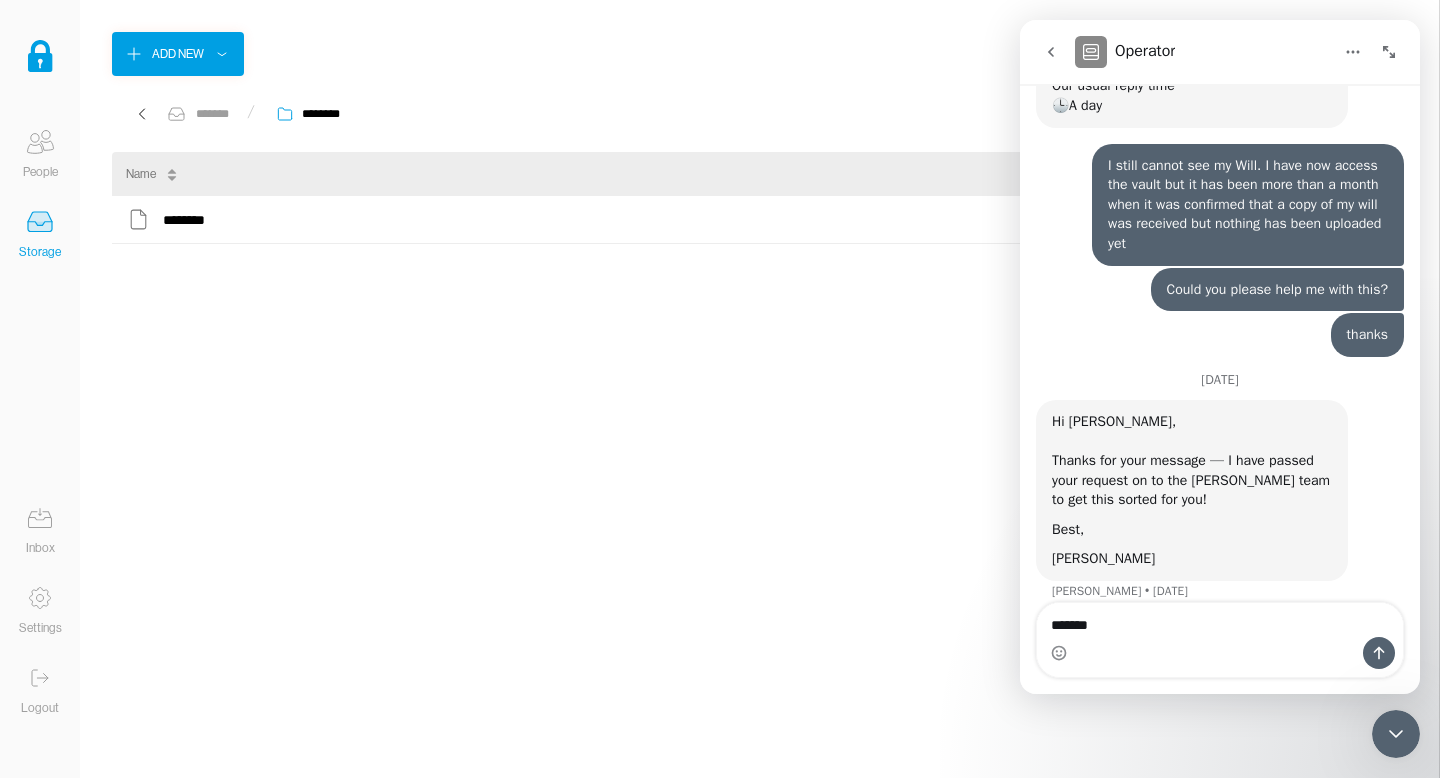 type on "********" 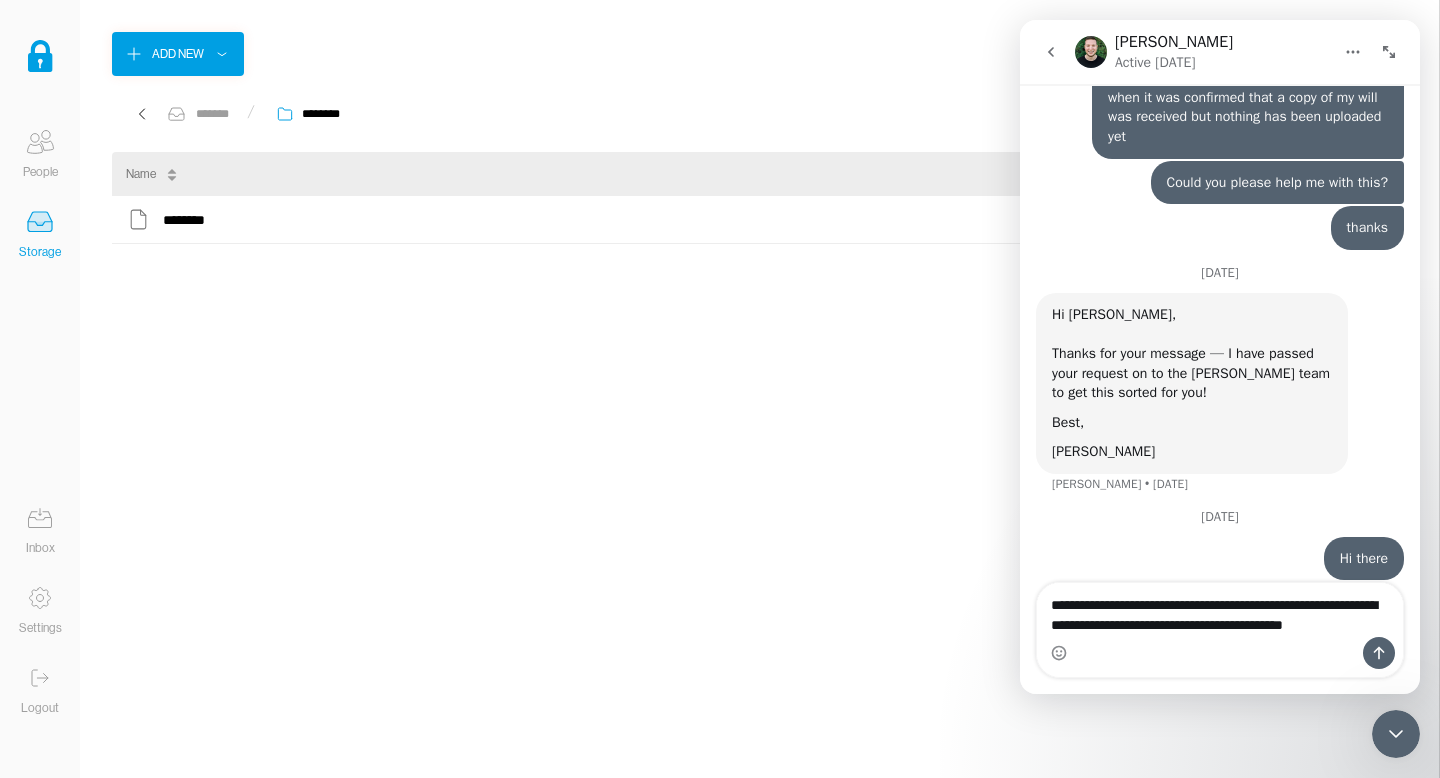 scroll, scrollTop: 364, scrollLeft: 0, axis: vertical 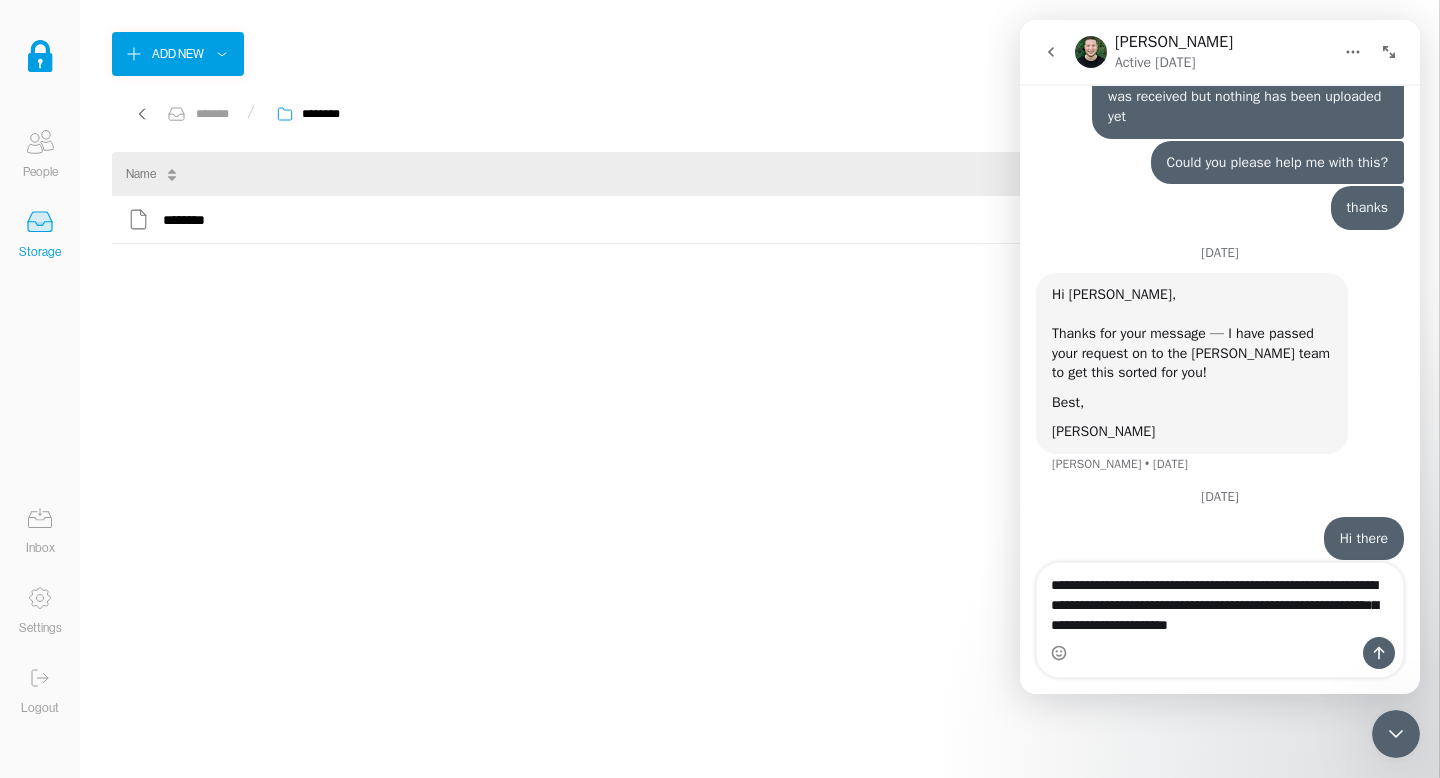 type on "**********" 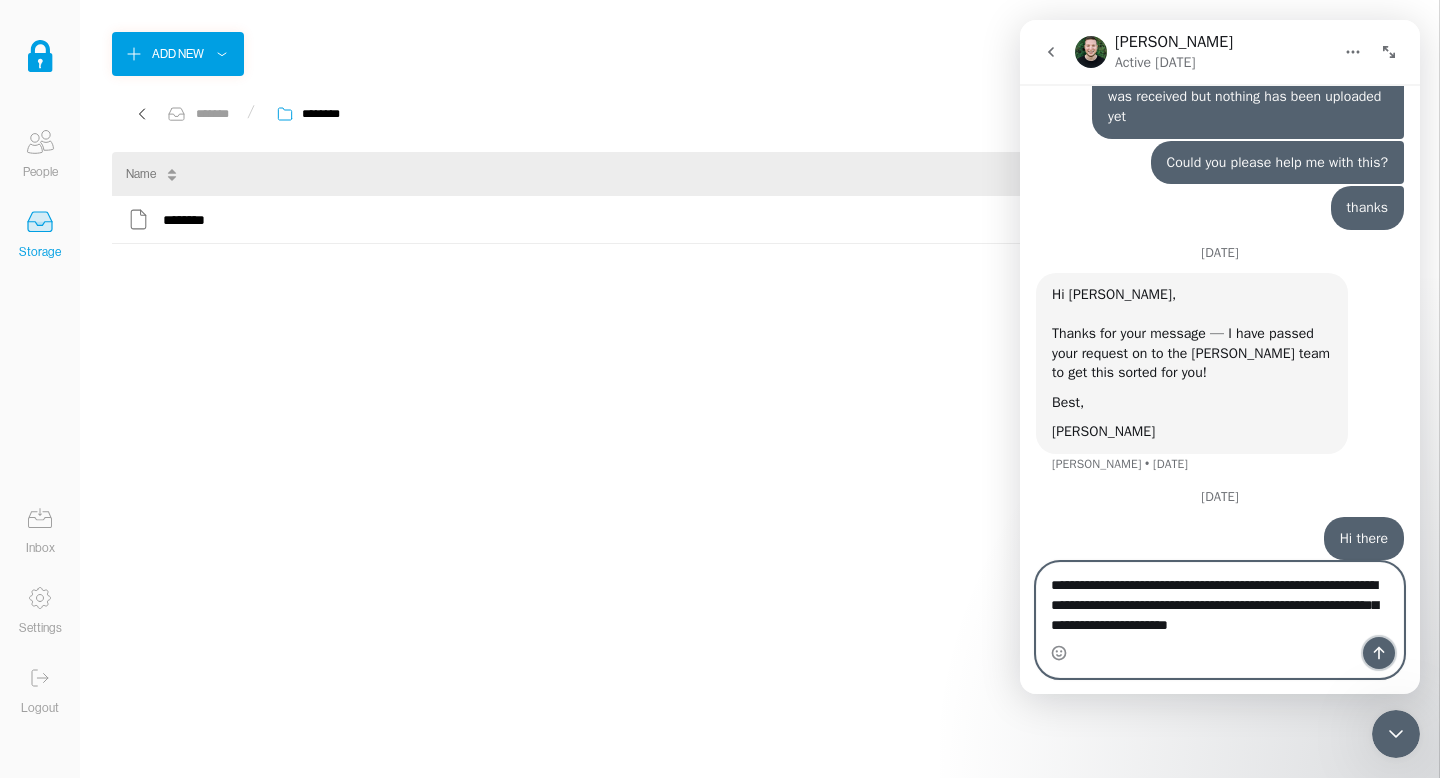 click 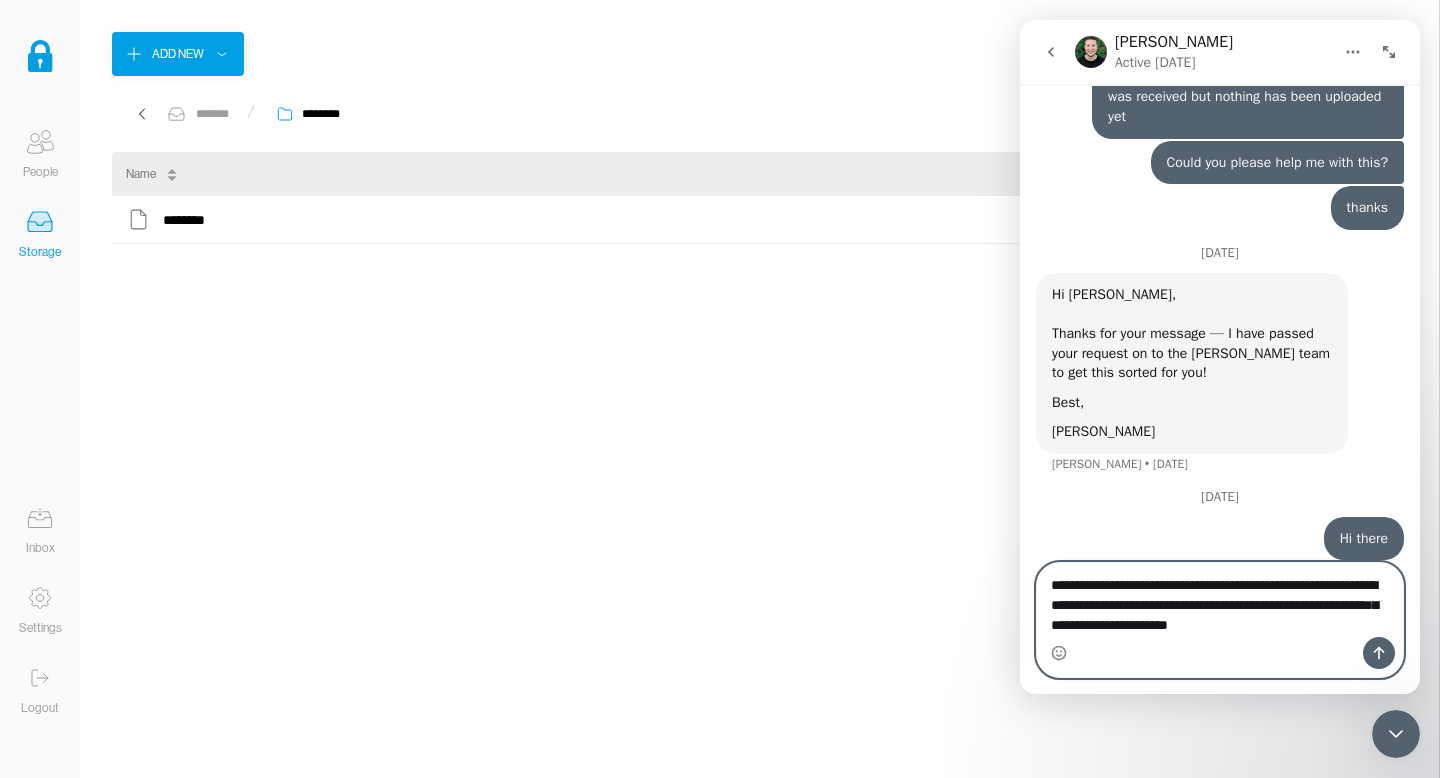 type 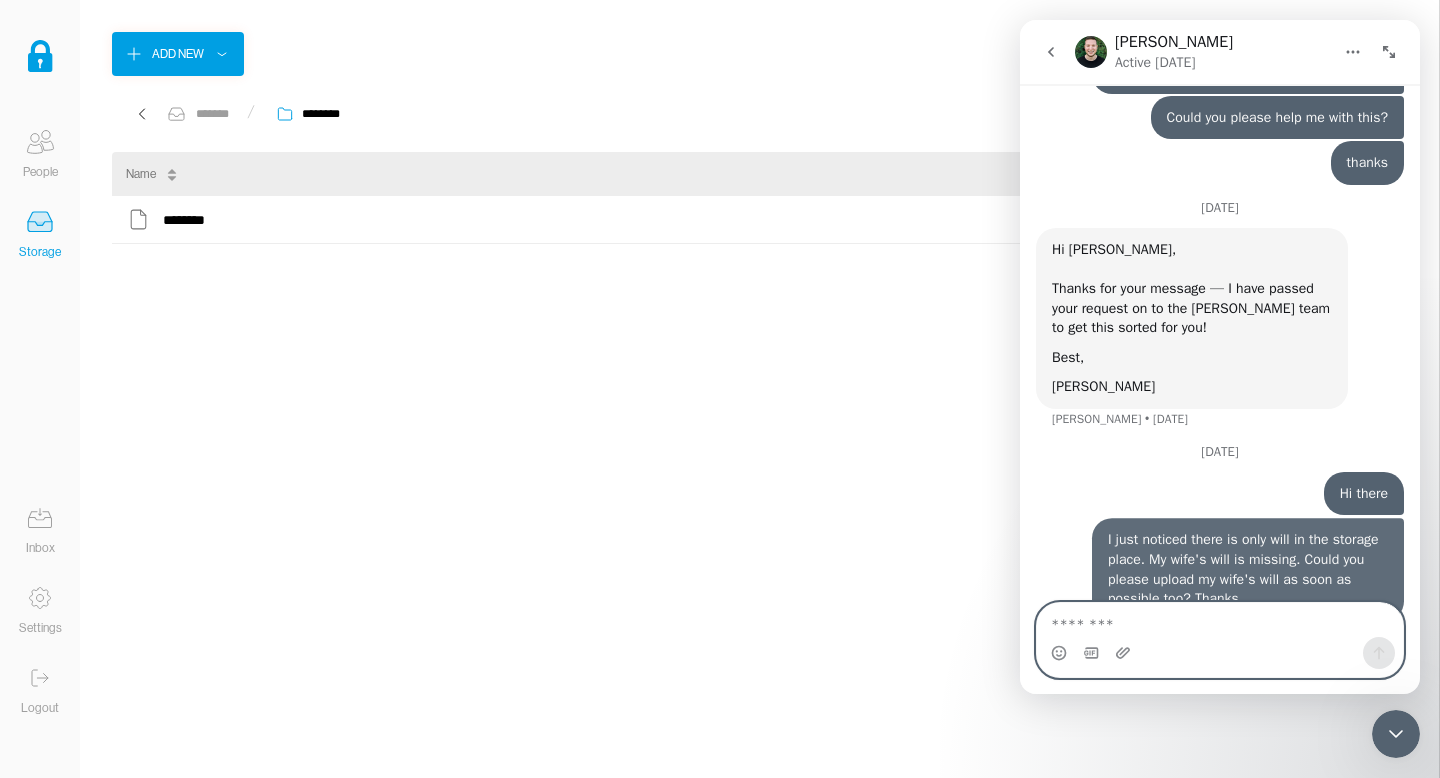 scroll, scrollTop: 428, scrollLeft: 0, axis: vertical 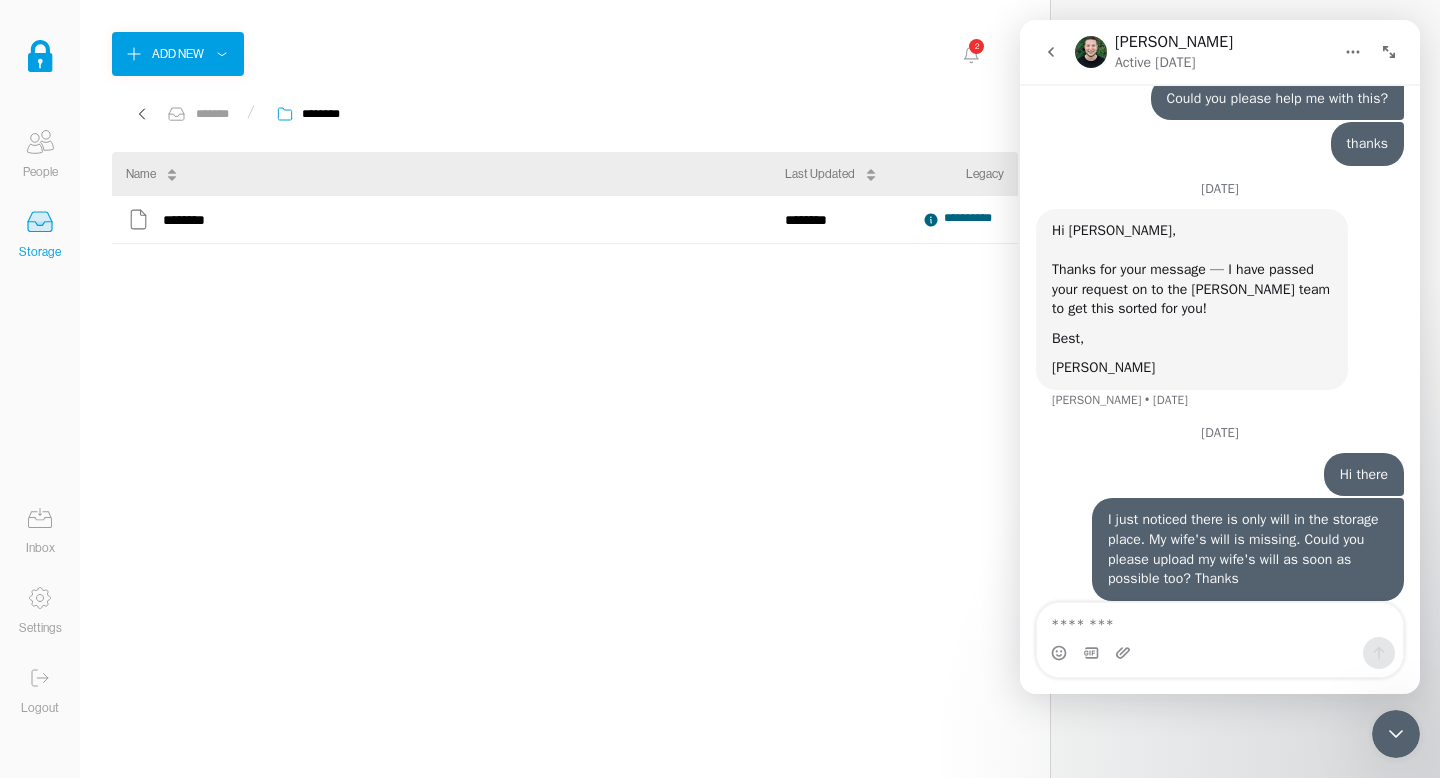 click on "**********" at bounding box center (565, 471) 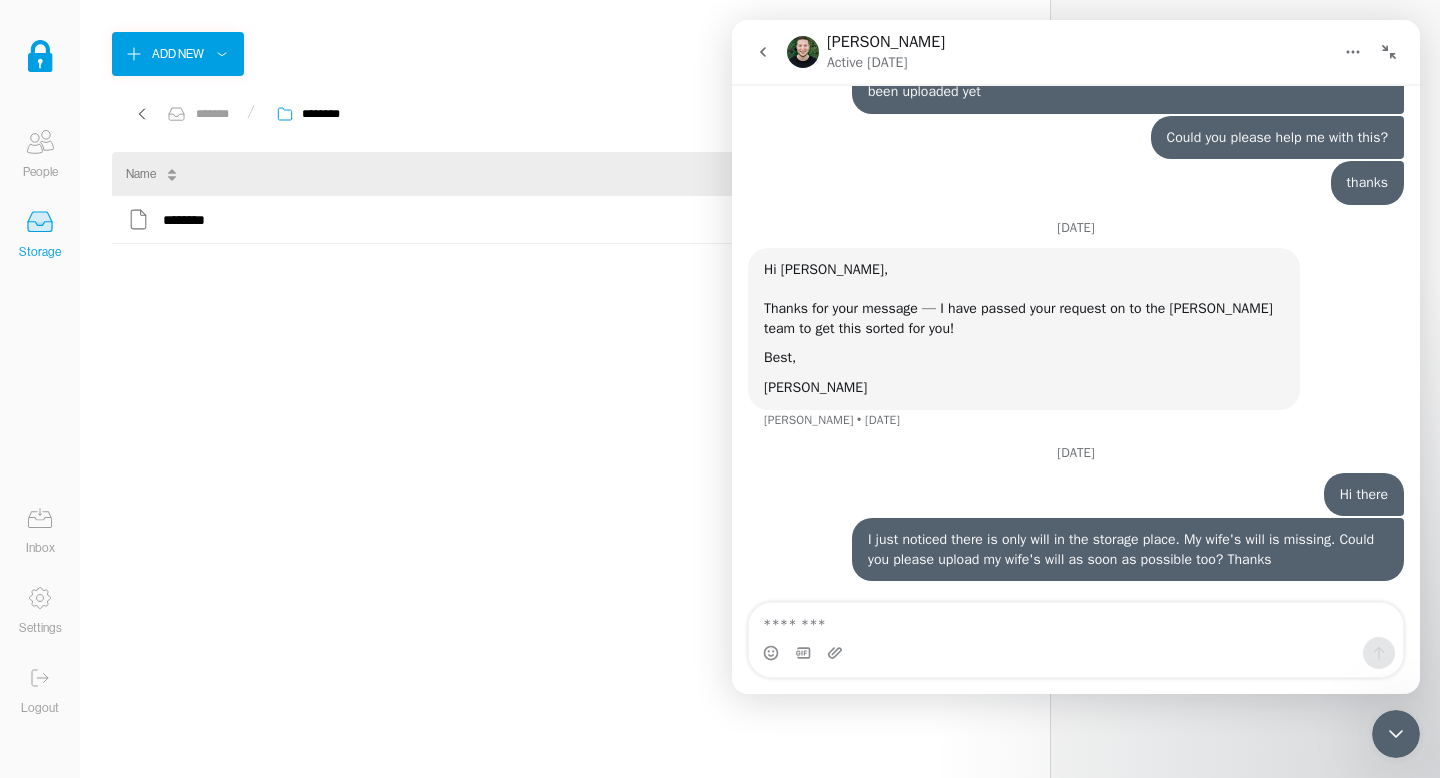 click 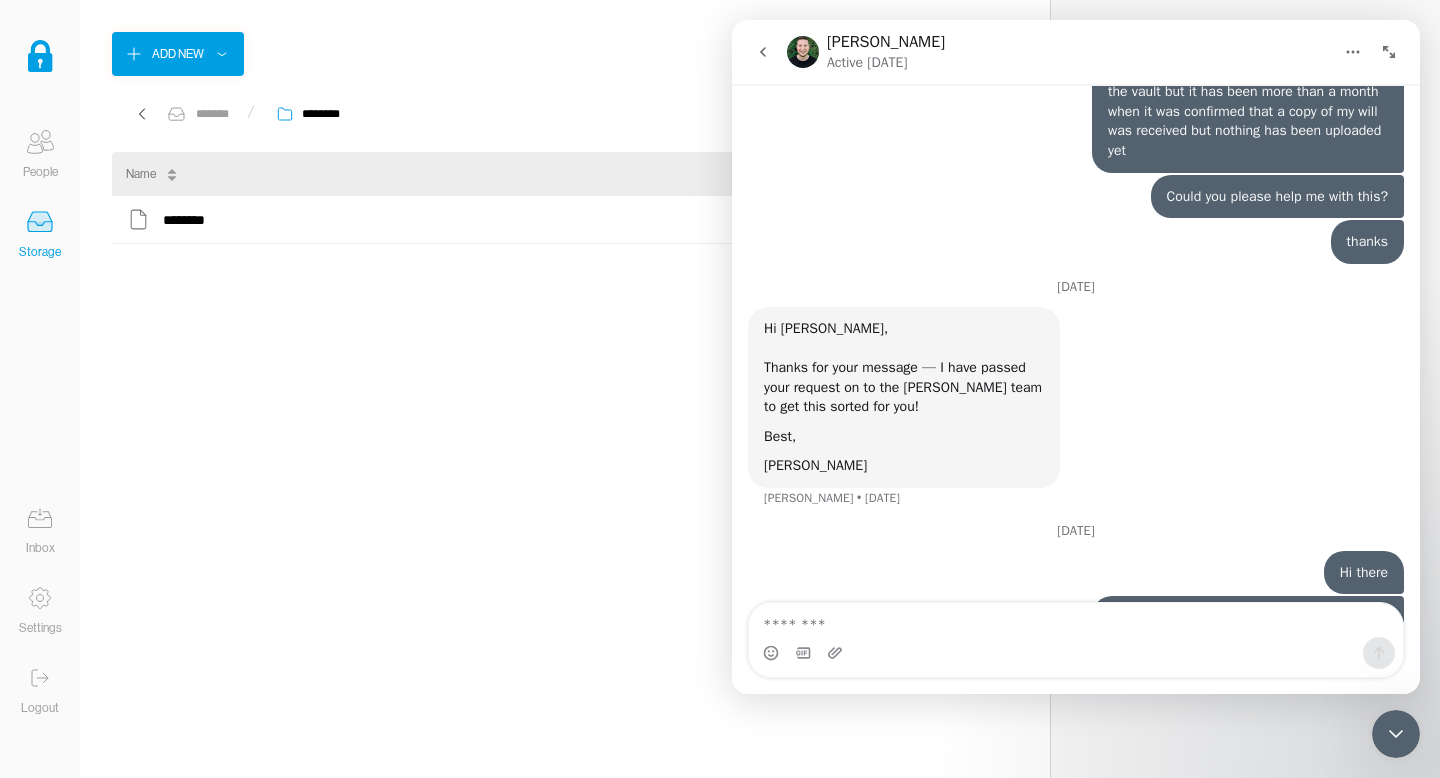 scroll, scrollTop: 428, scrollLeft: 0, axis: vertical 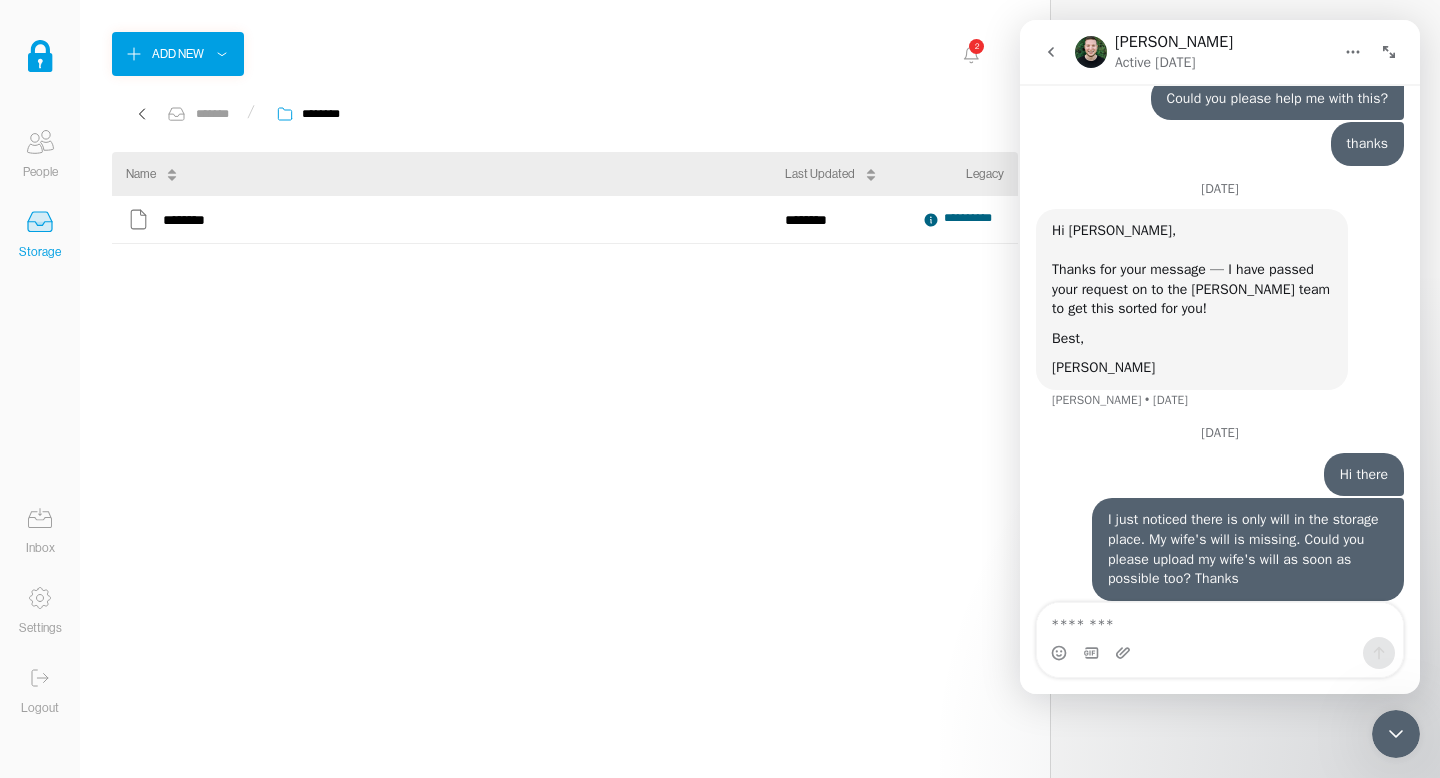 click on "**********" at bounding box center (565, 471) 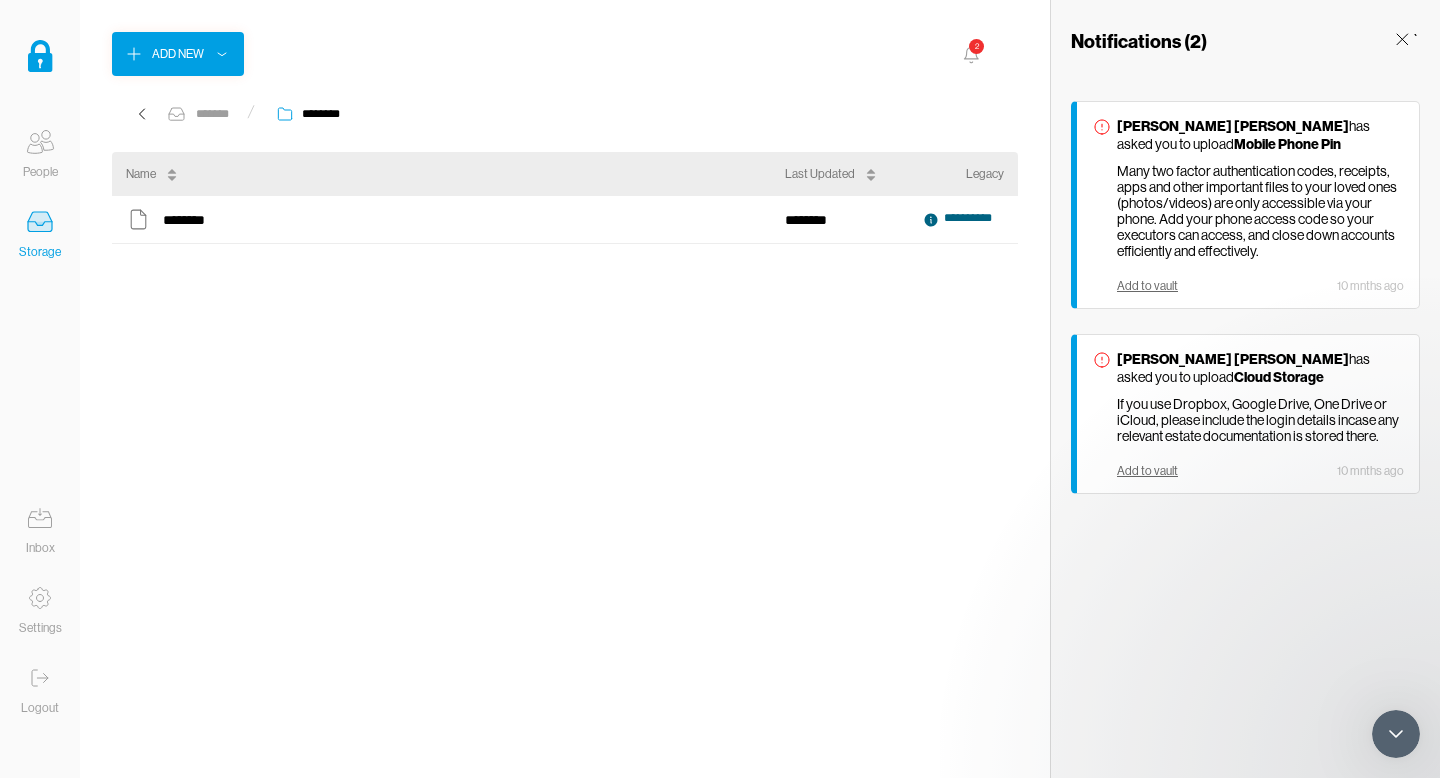scroll, scrollTop: 0, scrollLeft: 0, axis: both 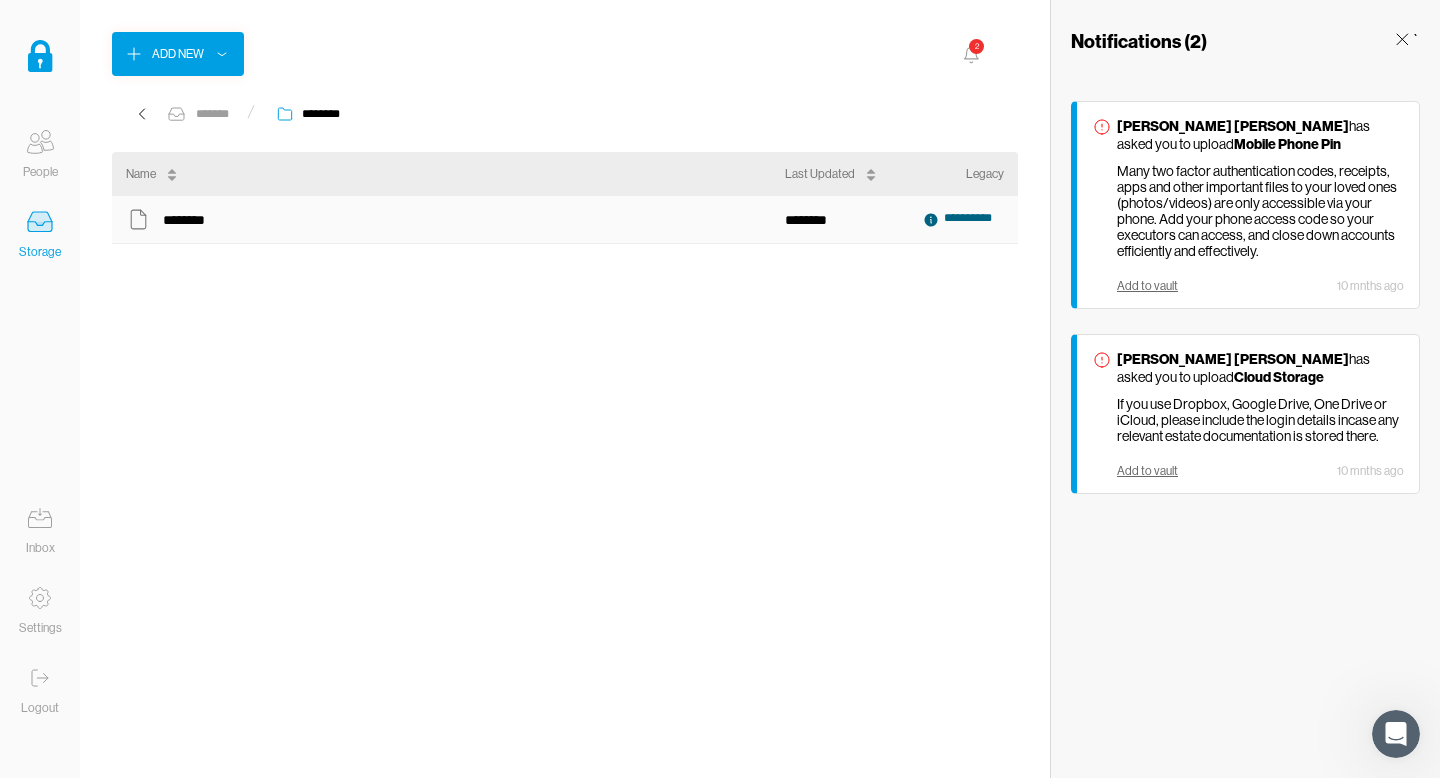 click on "**********" at bounding box center (963, 220) 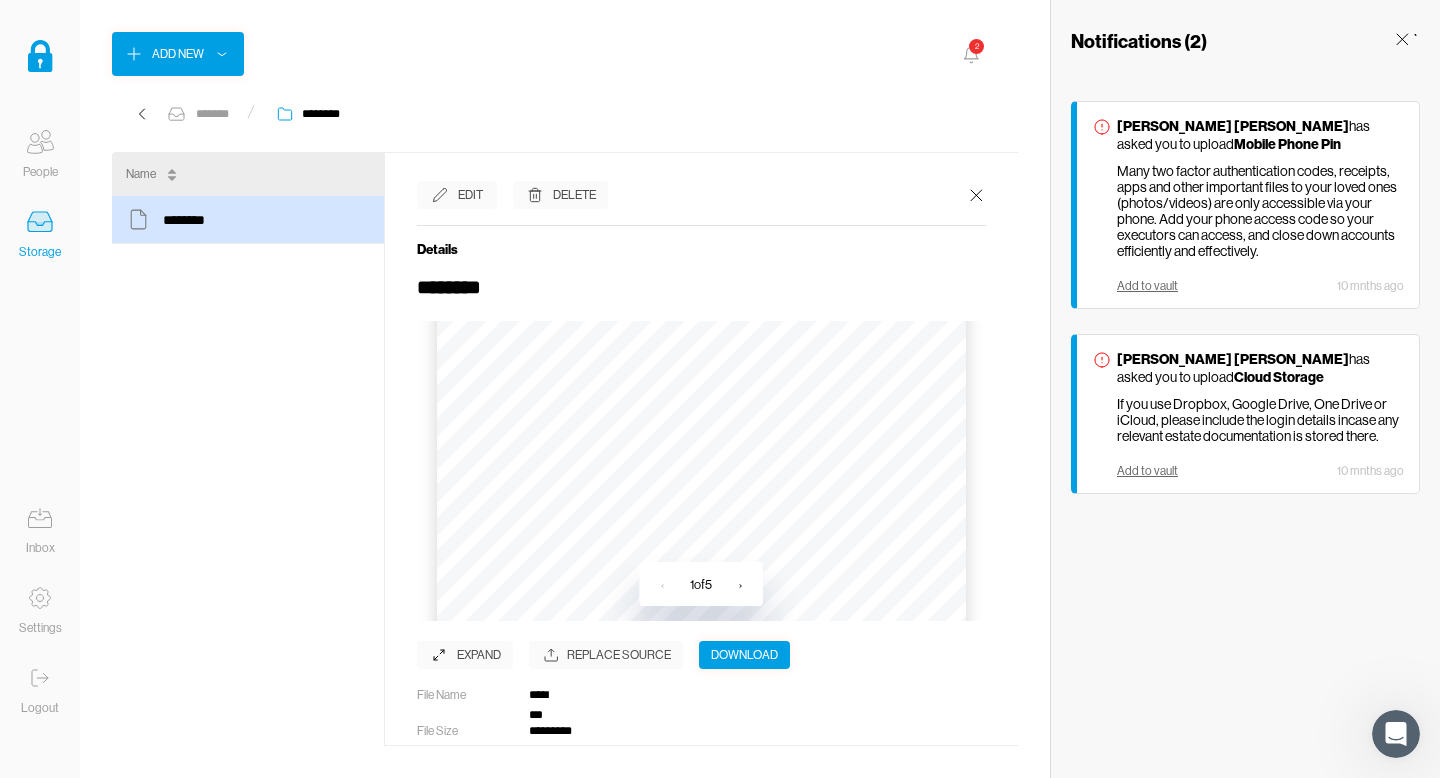 scroll, scrollTop: 582, scrollLeft: 0, axis: vertical 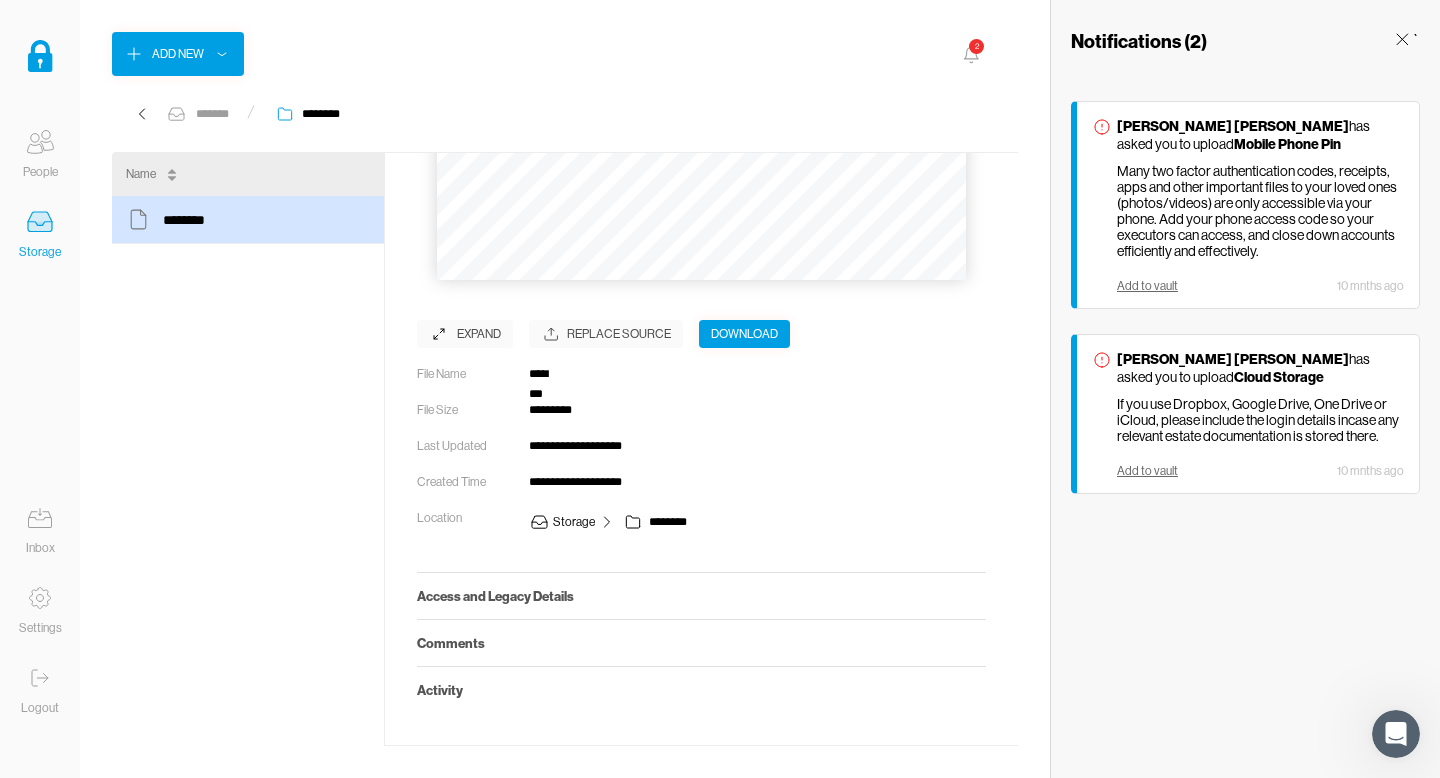 click on "**********" at bounding box center (248, 471) 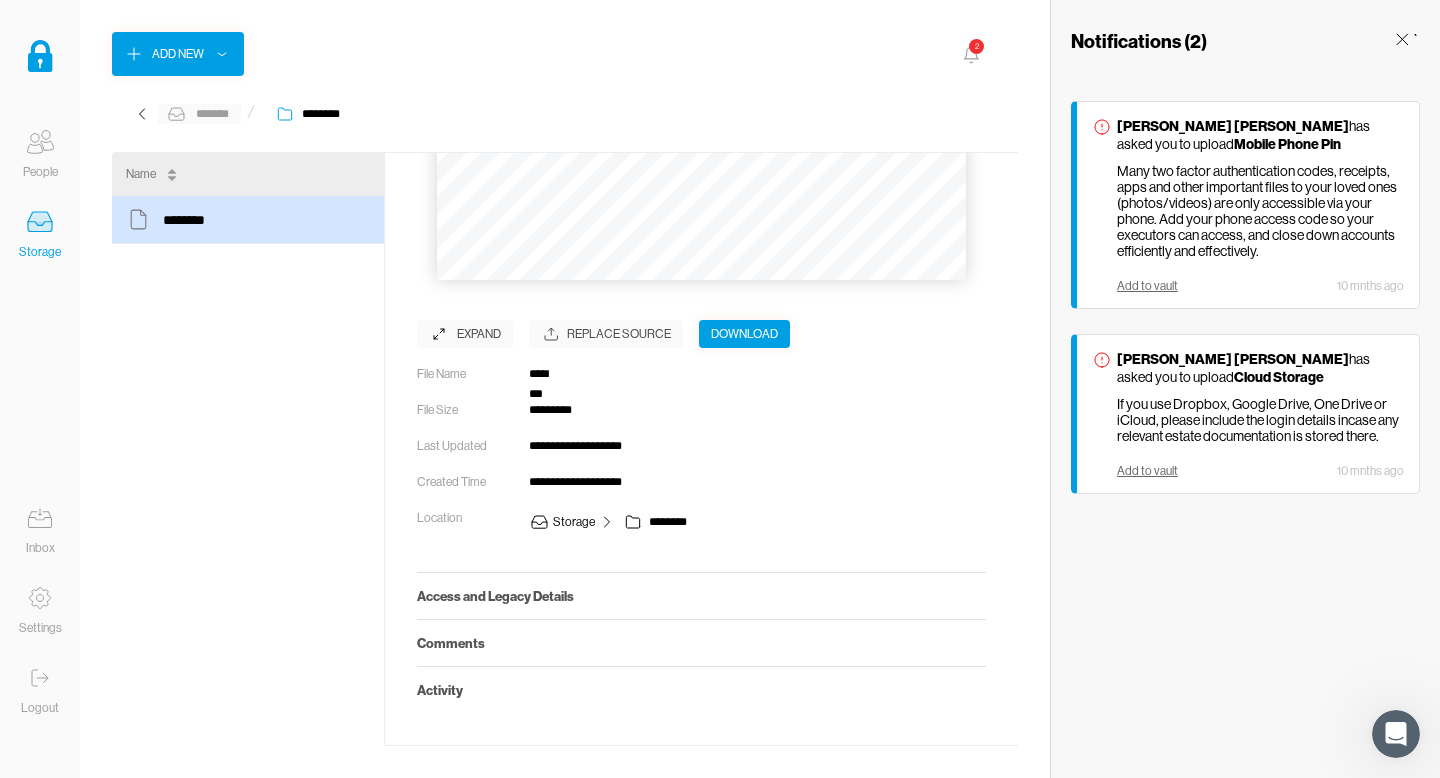 click on "*******" at bounding box center (212, 114) 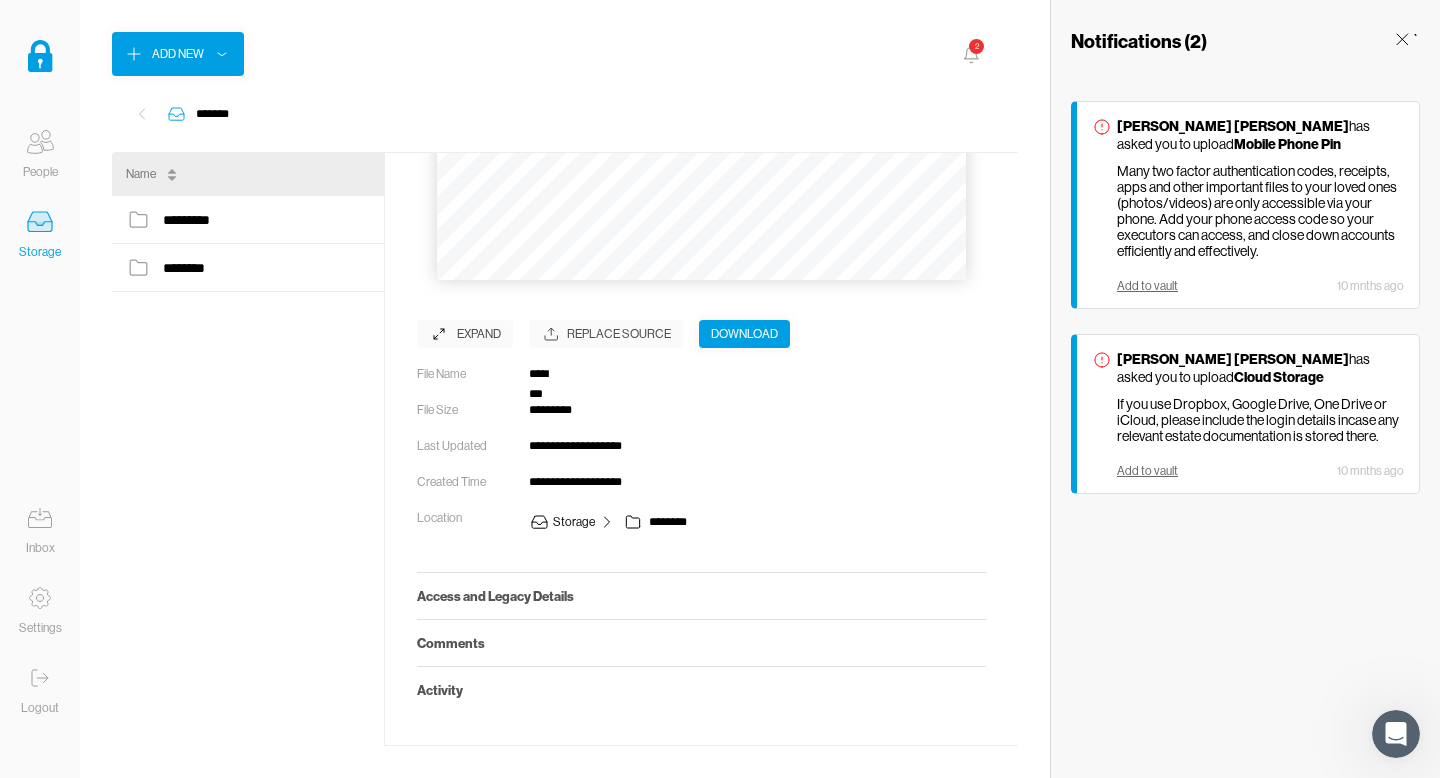 click 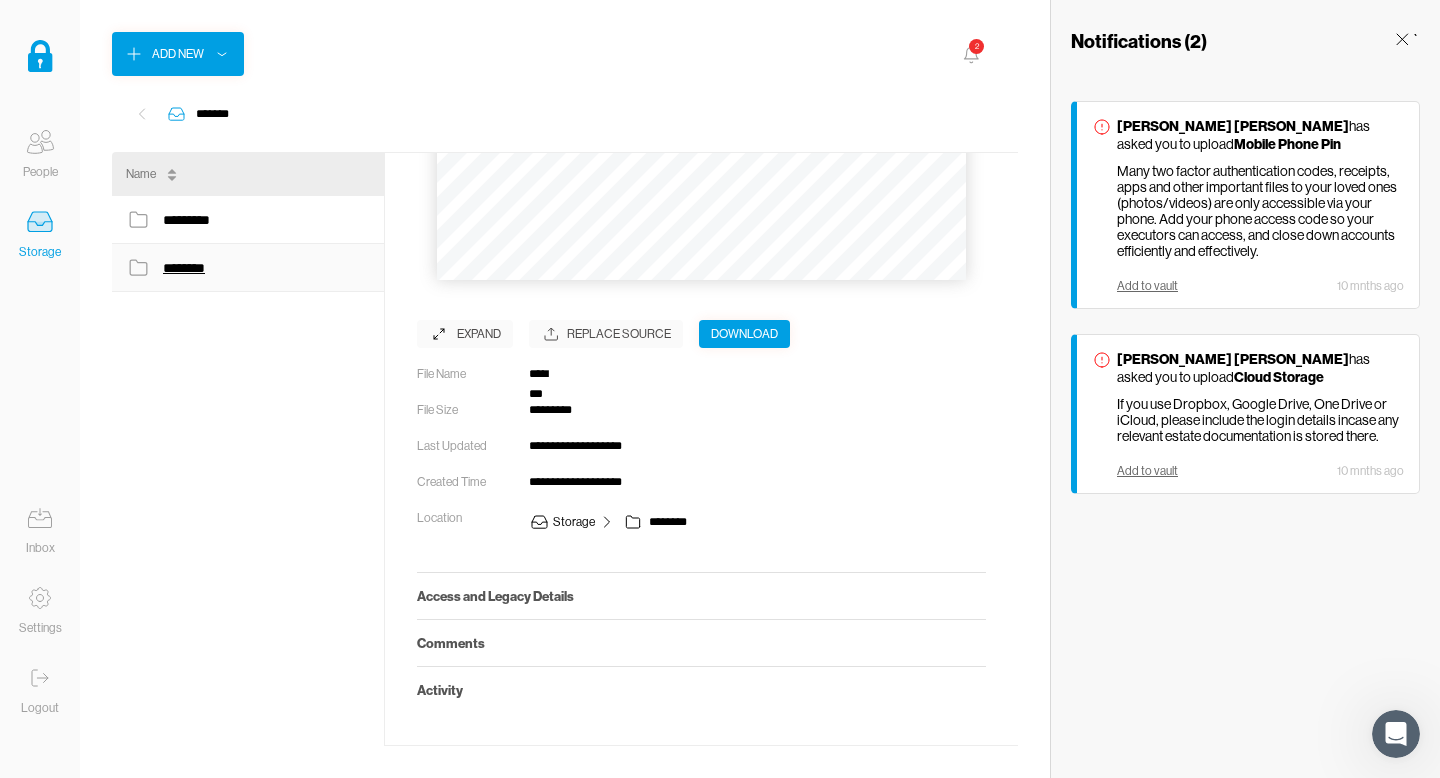 click on "********" at bounding box center (187, 268) 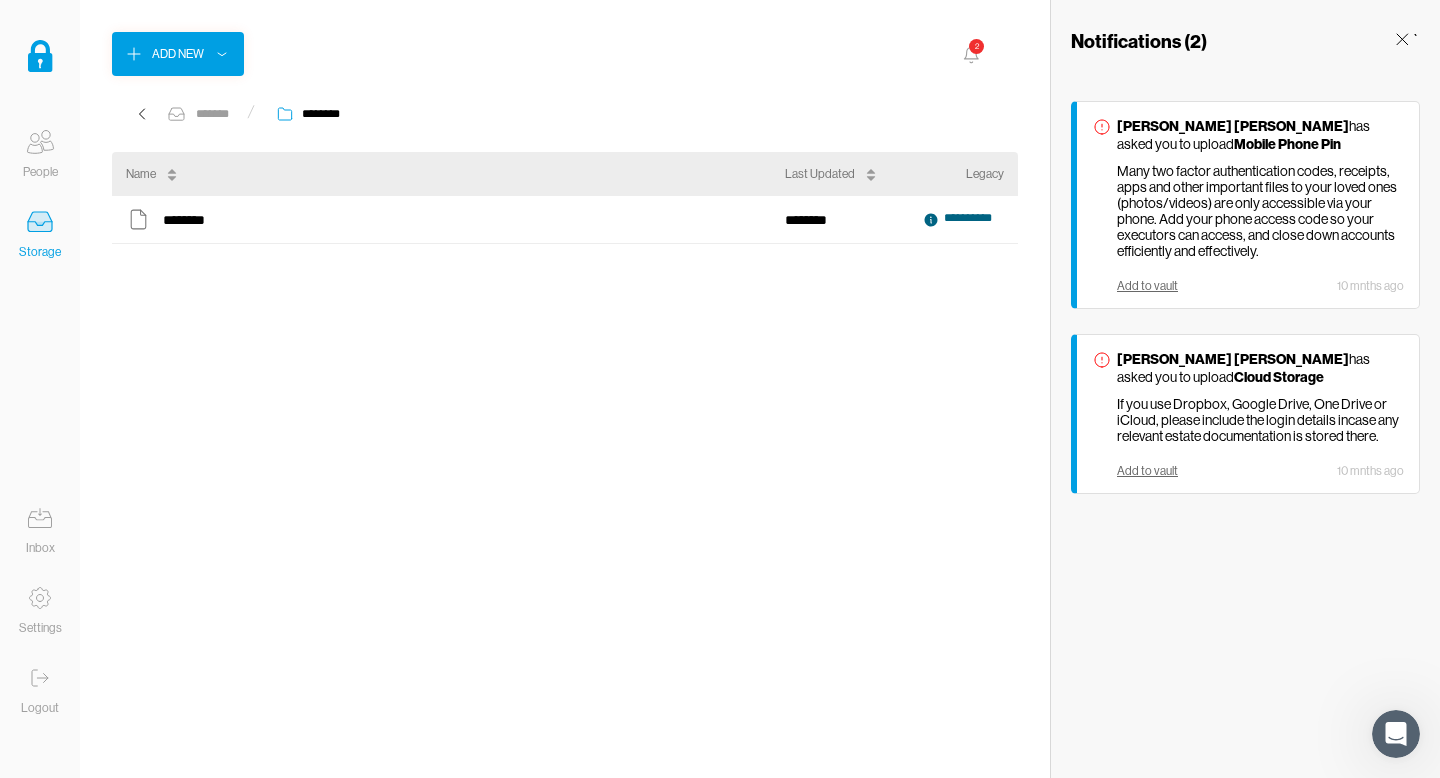 click at bounding box center (1402, 41) 